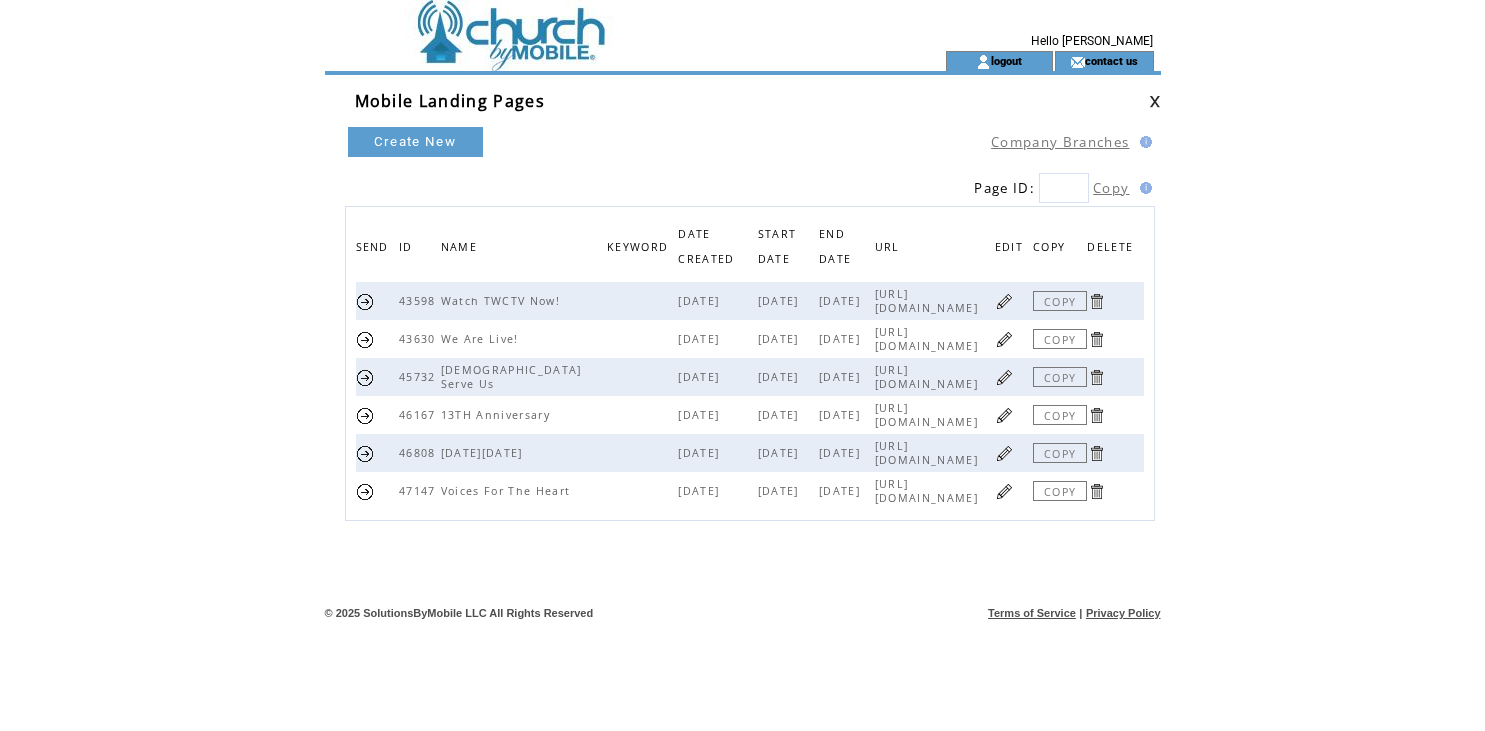 scroll, scrollTop: 0, scrollLeft: 0, axis: both 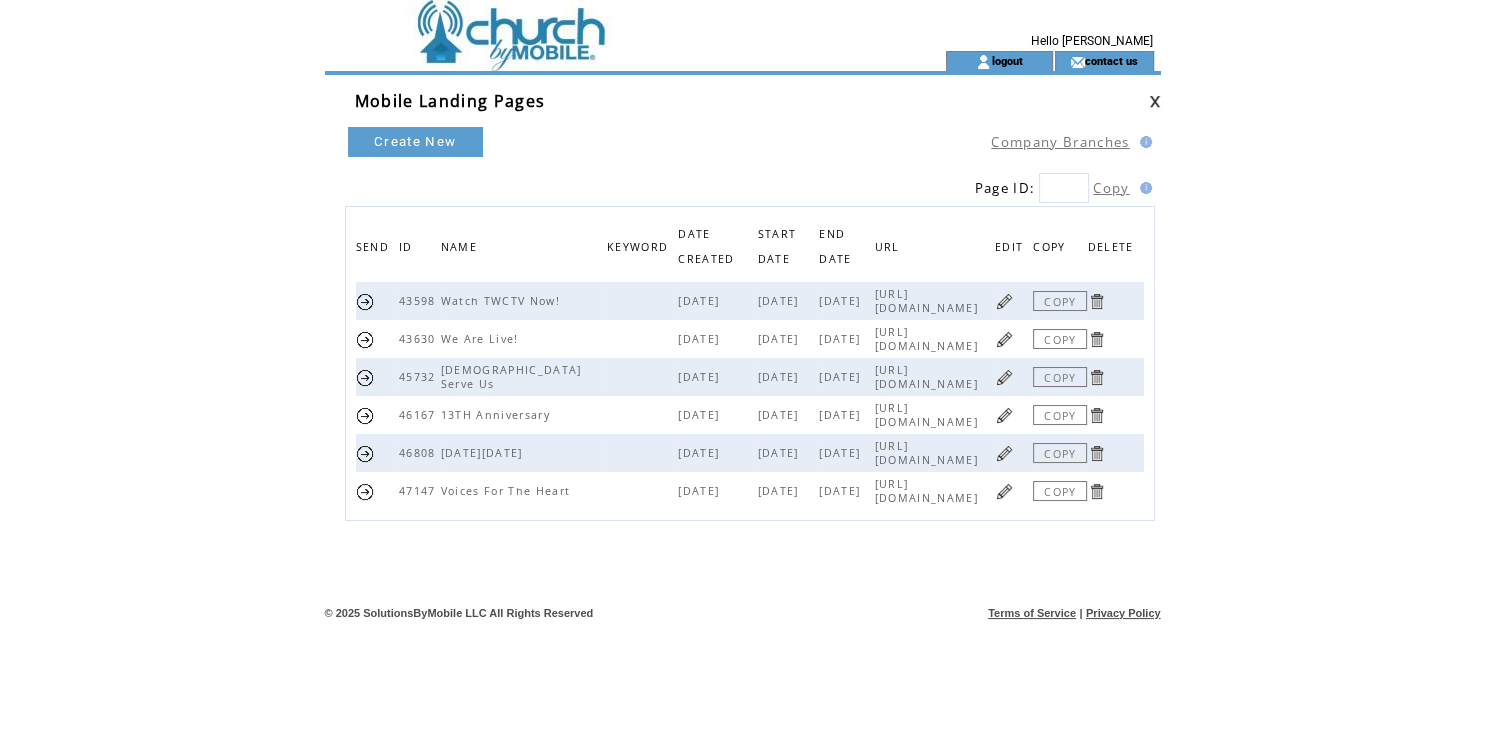 click at bounding box center (599, 25) 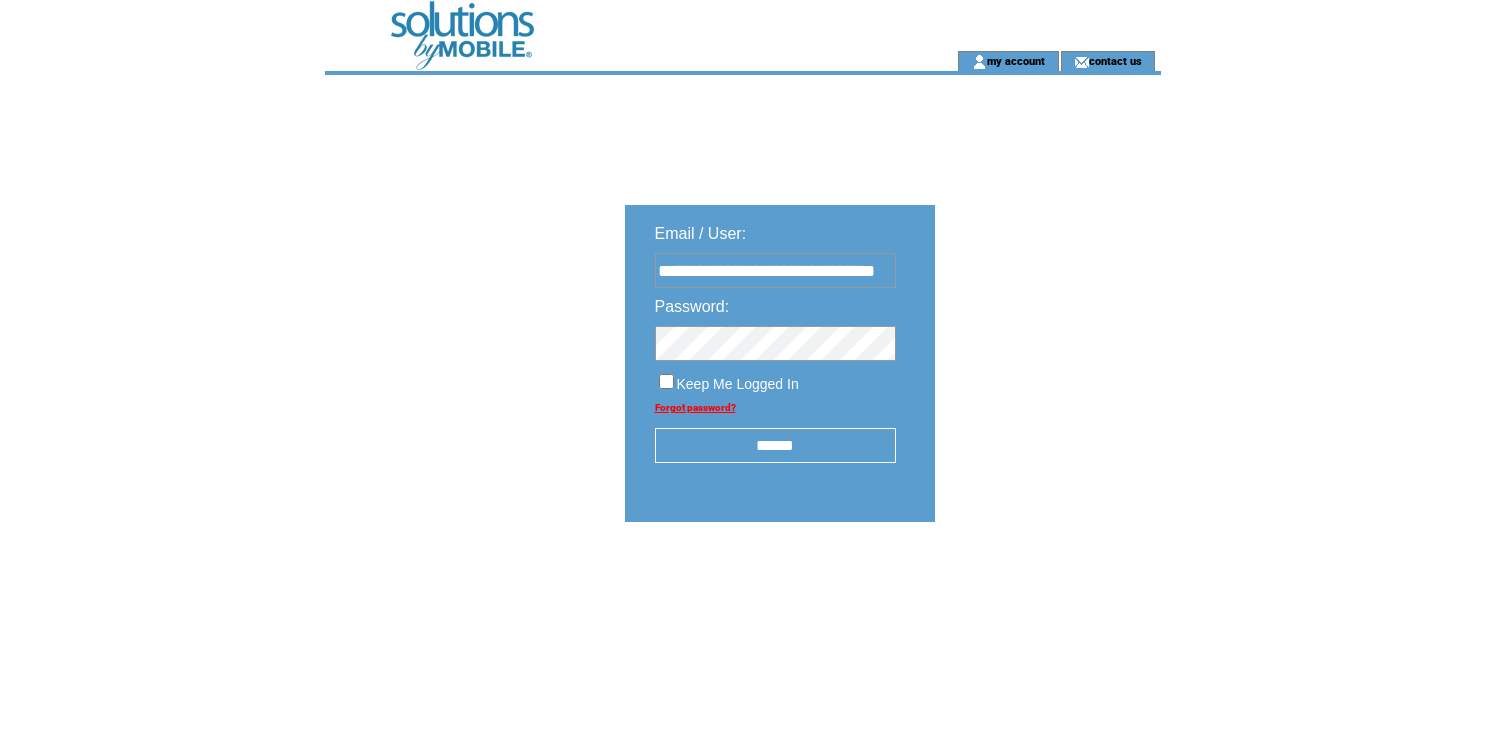 scroll, scrollTop: 0, scrollLeft: 0, axis: both 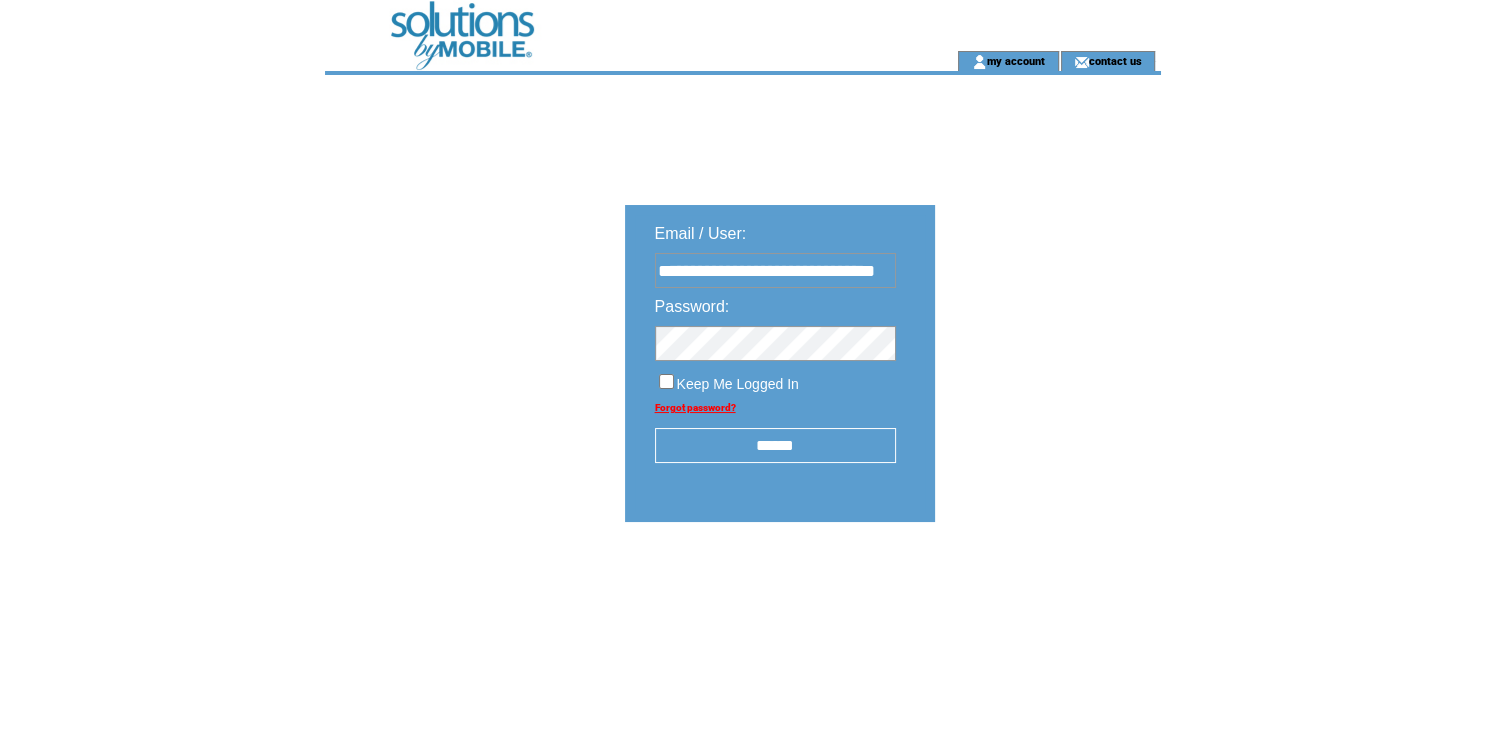 type on "**********" 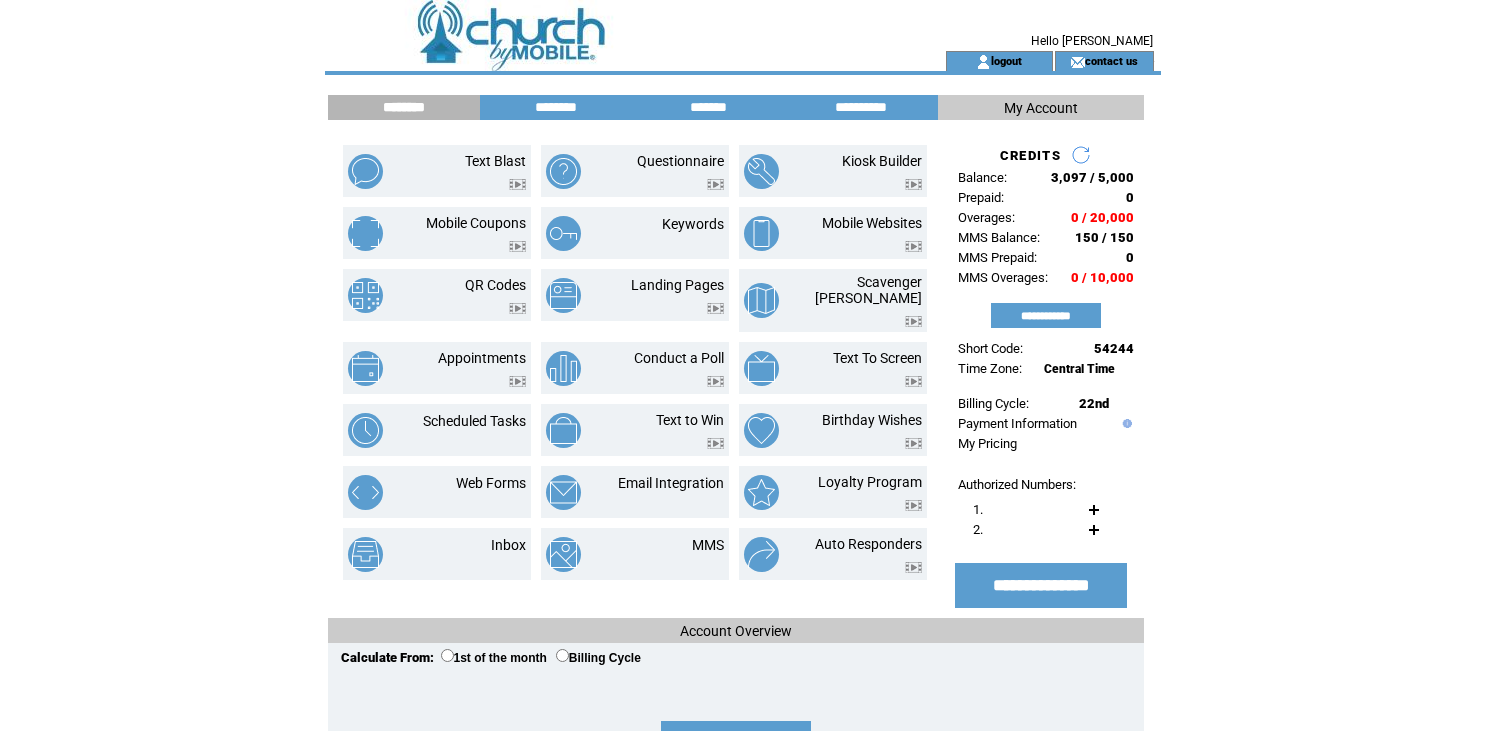 scroll, scrollTop: 0, scrollLeft: 0, axis: both 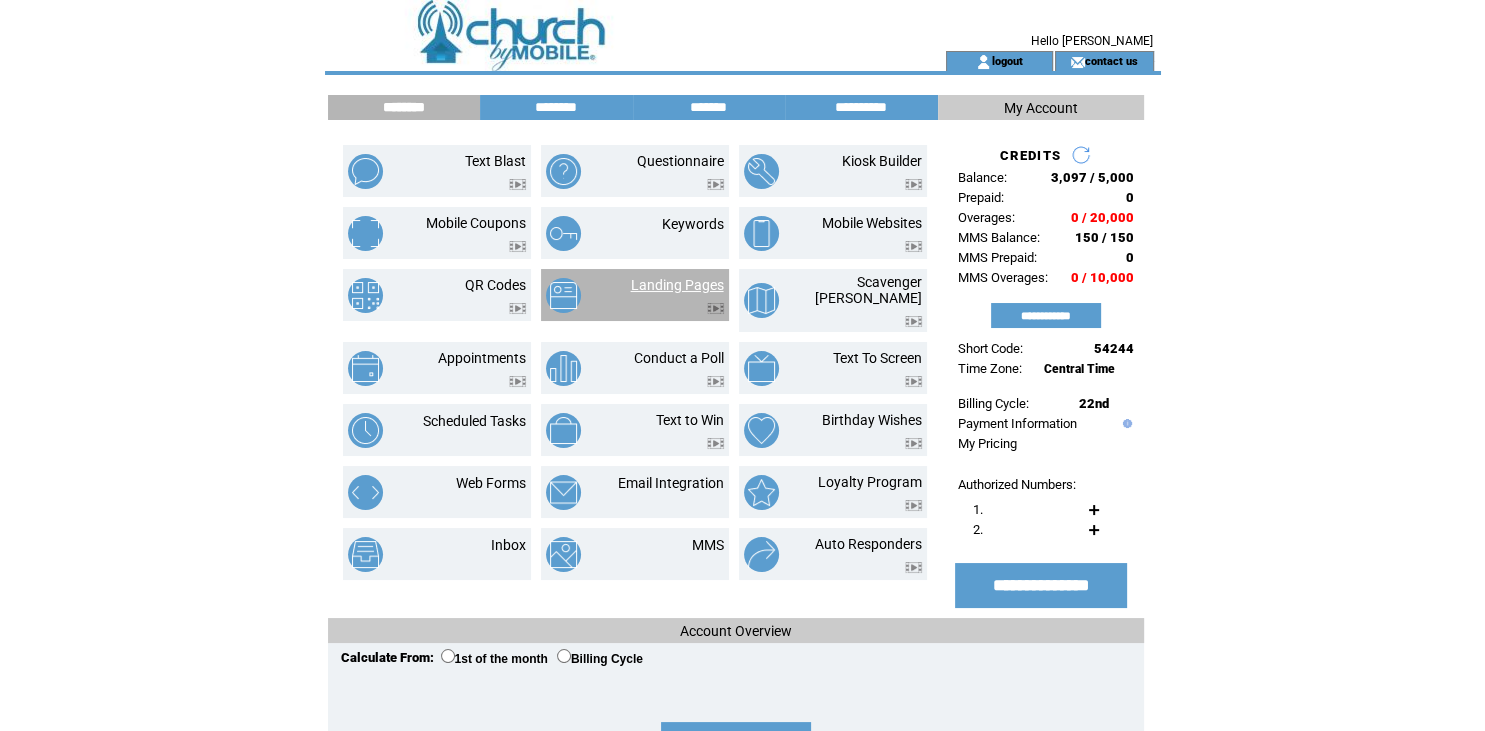 click on "Landing Pages" at bounding box center (677, 285) 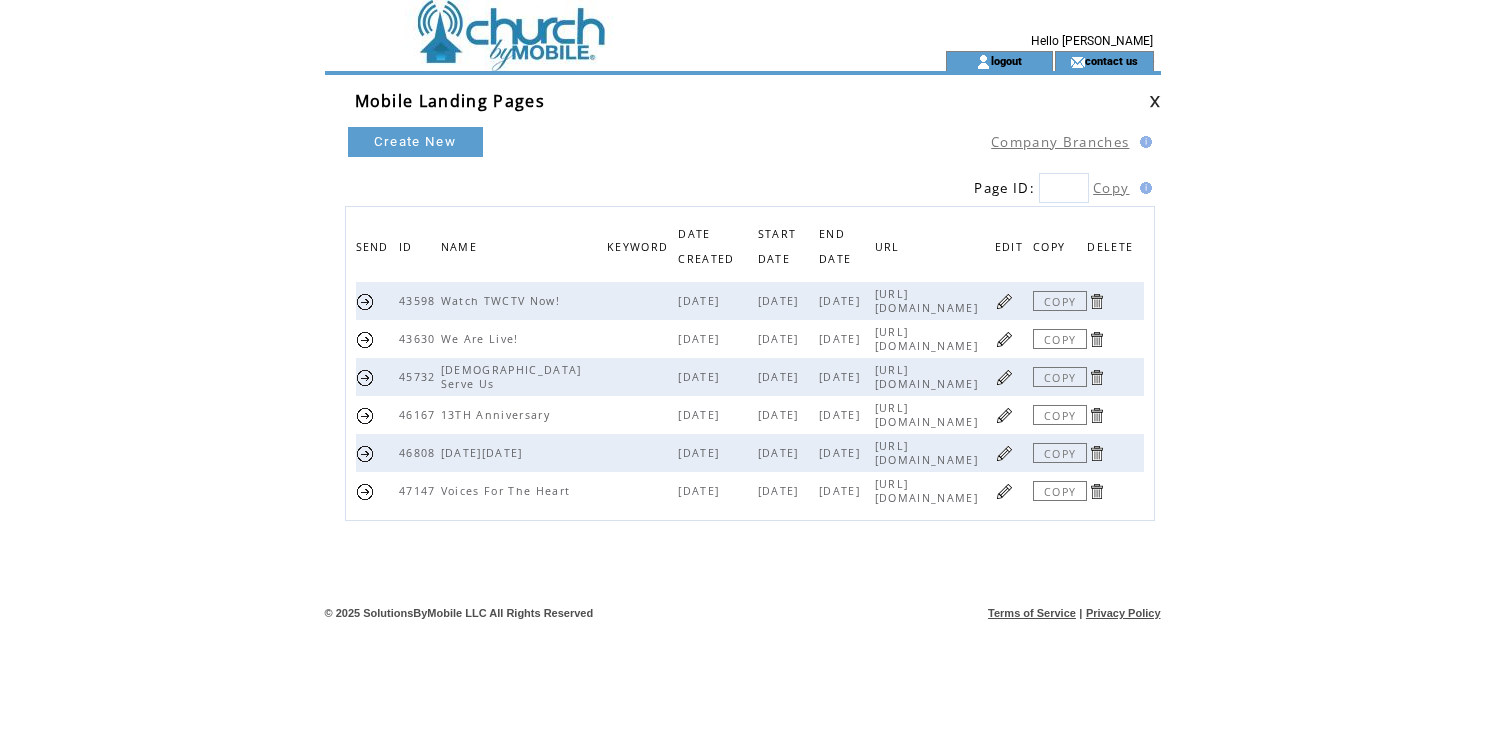 scroll, scrollTop: 0, scrollLeft: 0, axis: both 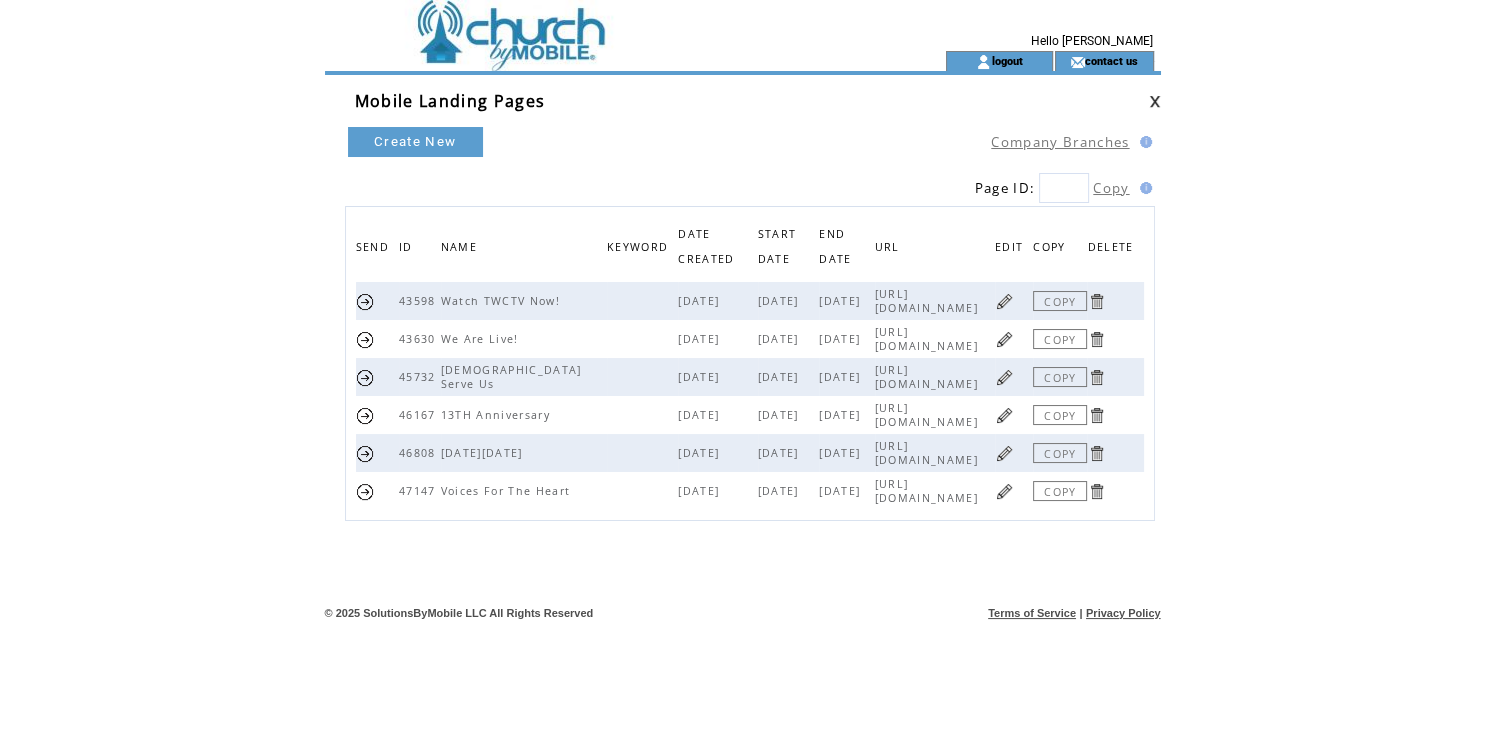 click at bounding box center (1004, 339) 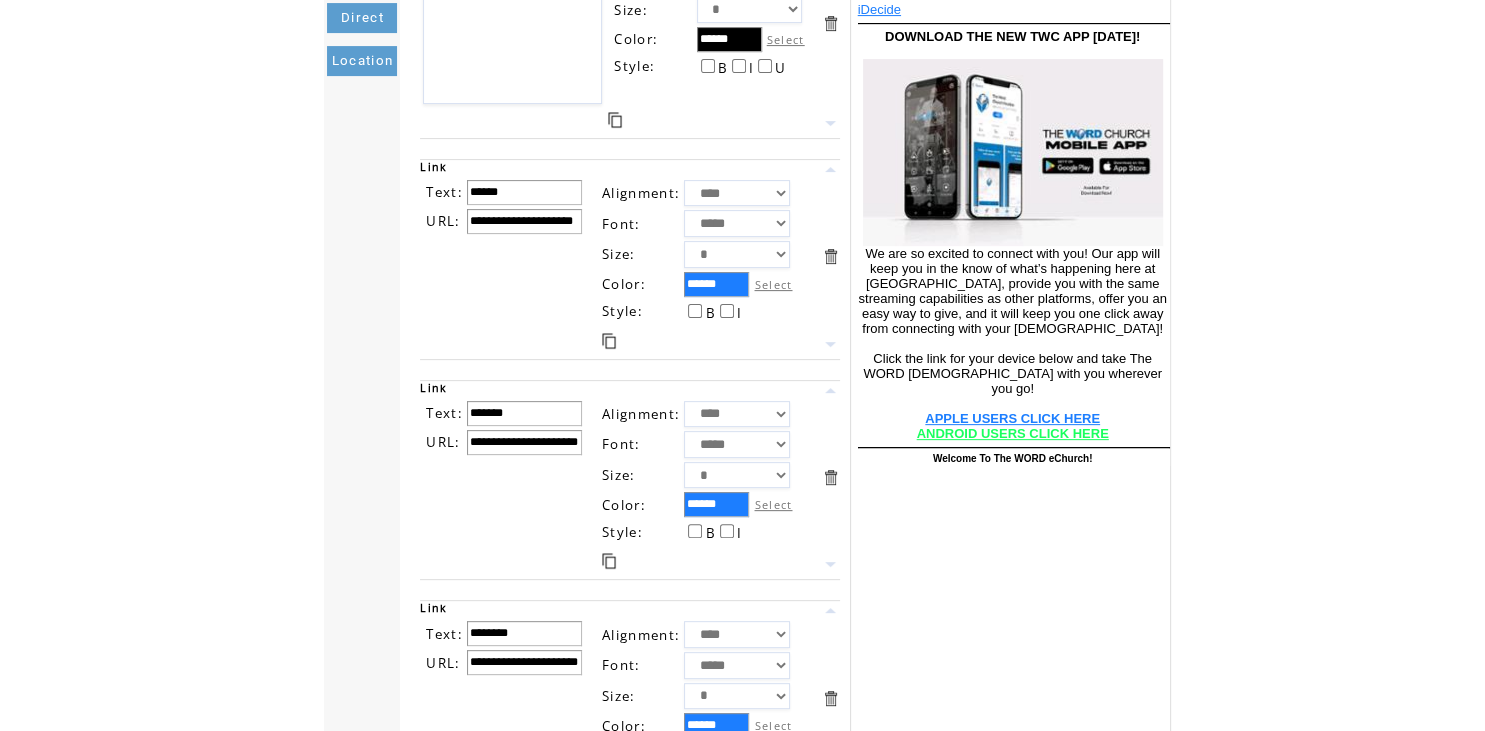 scroll, scrollTop: 591, scrollLeft: 0, axis: vertical 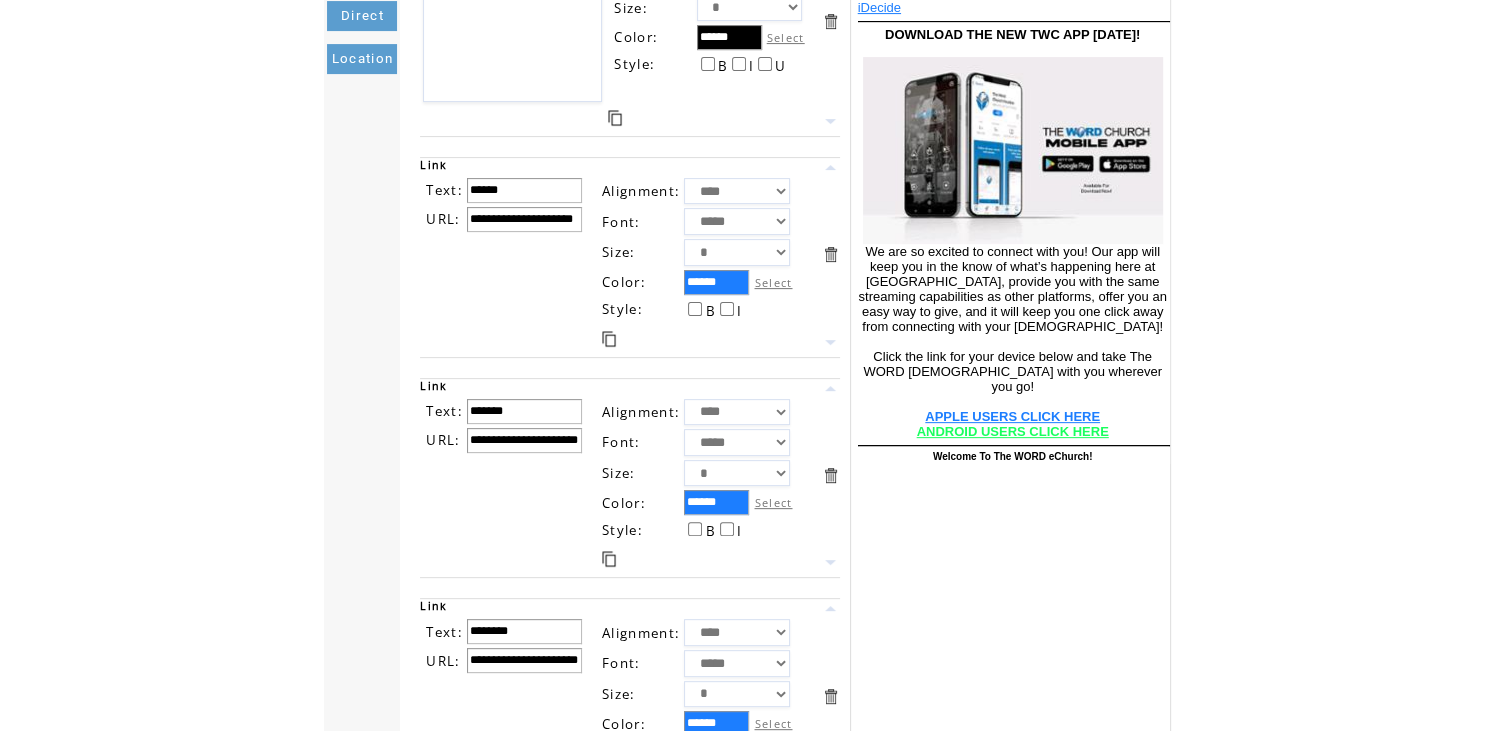 click on "**********" at bounding box center [524, 440] 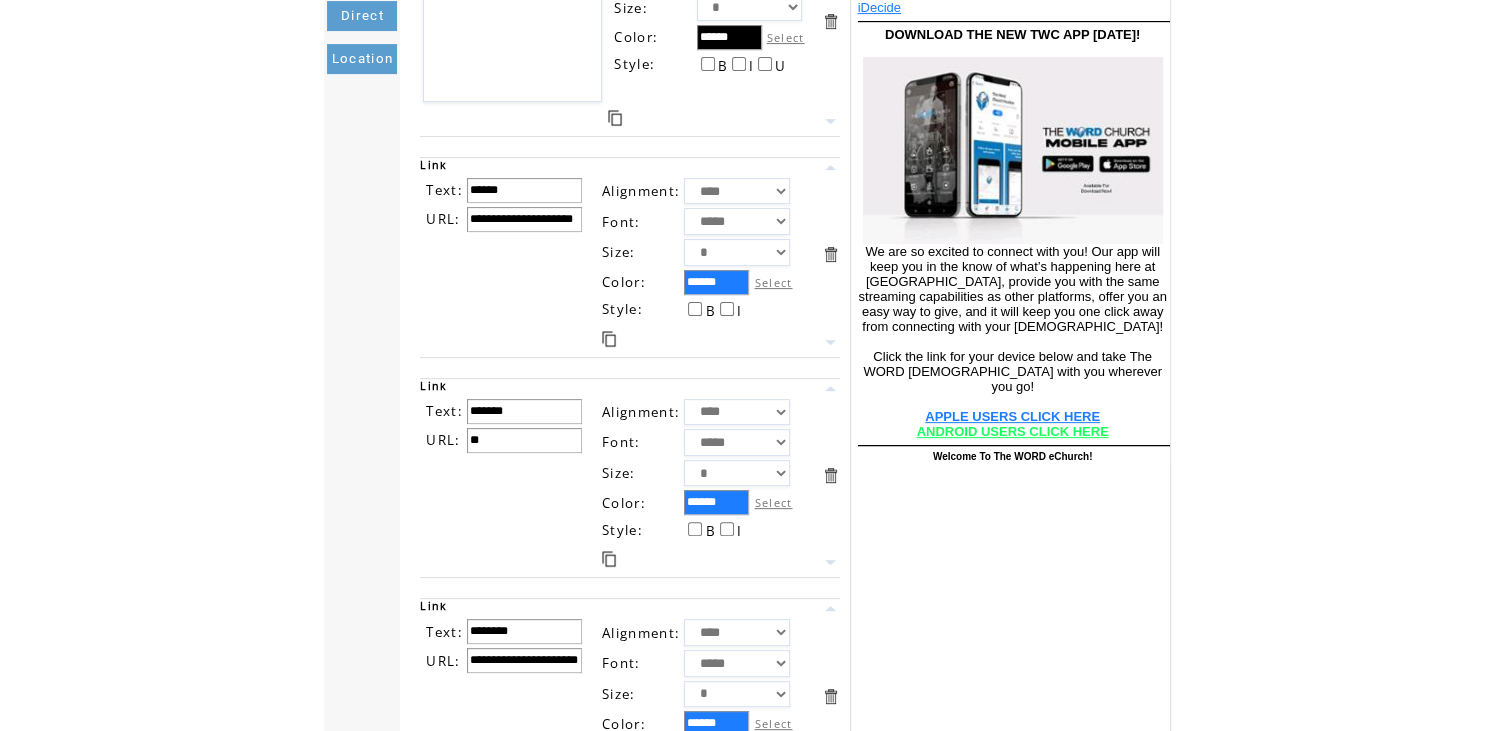 type on "*" 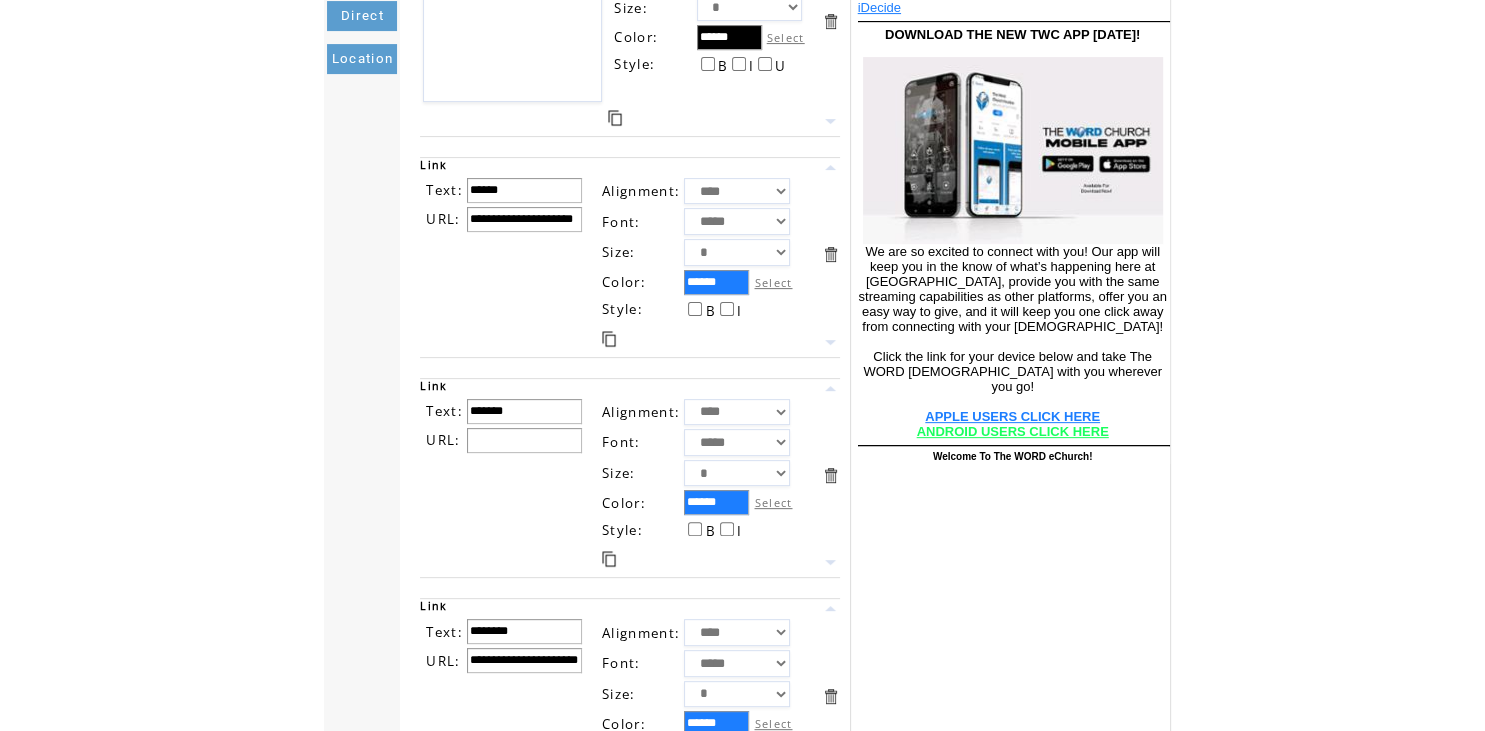 paste on "**********" 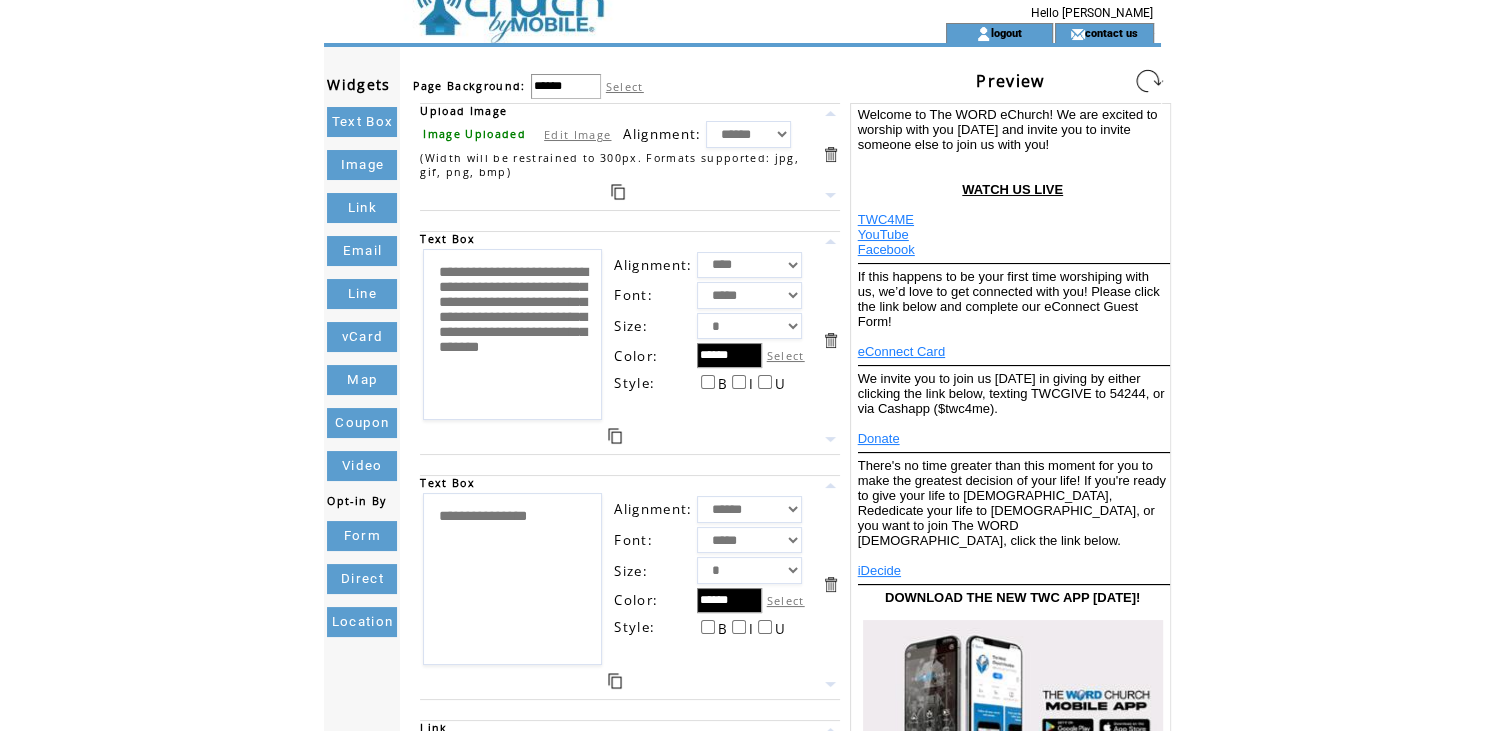 scroll, scrollTop: 0, scrollLeft: 0, axis: both 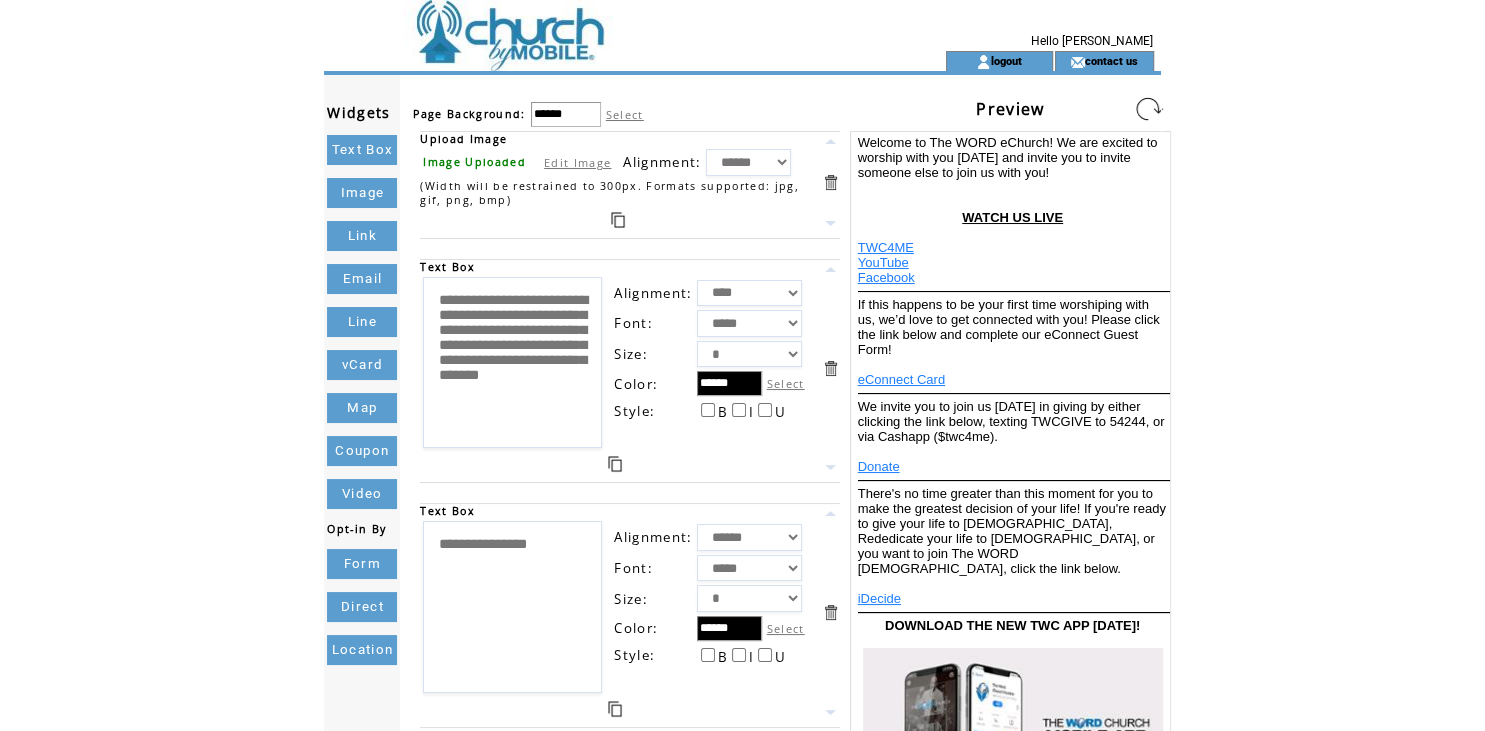 type on "**********" 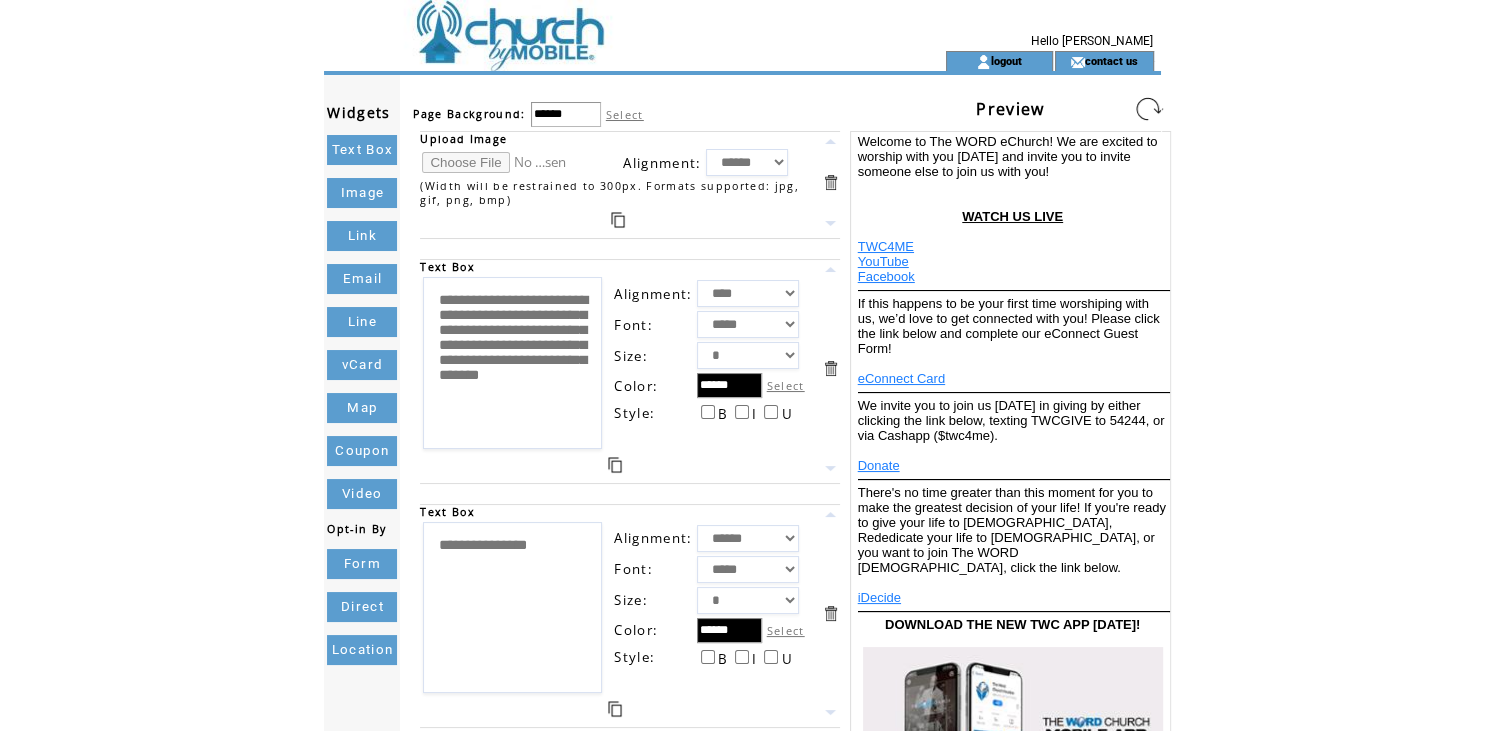 click at bounding box center (497, 162) 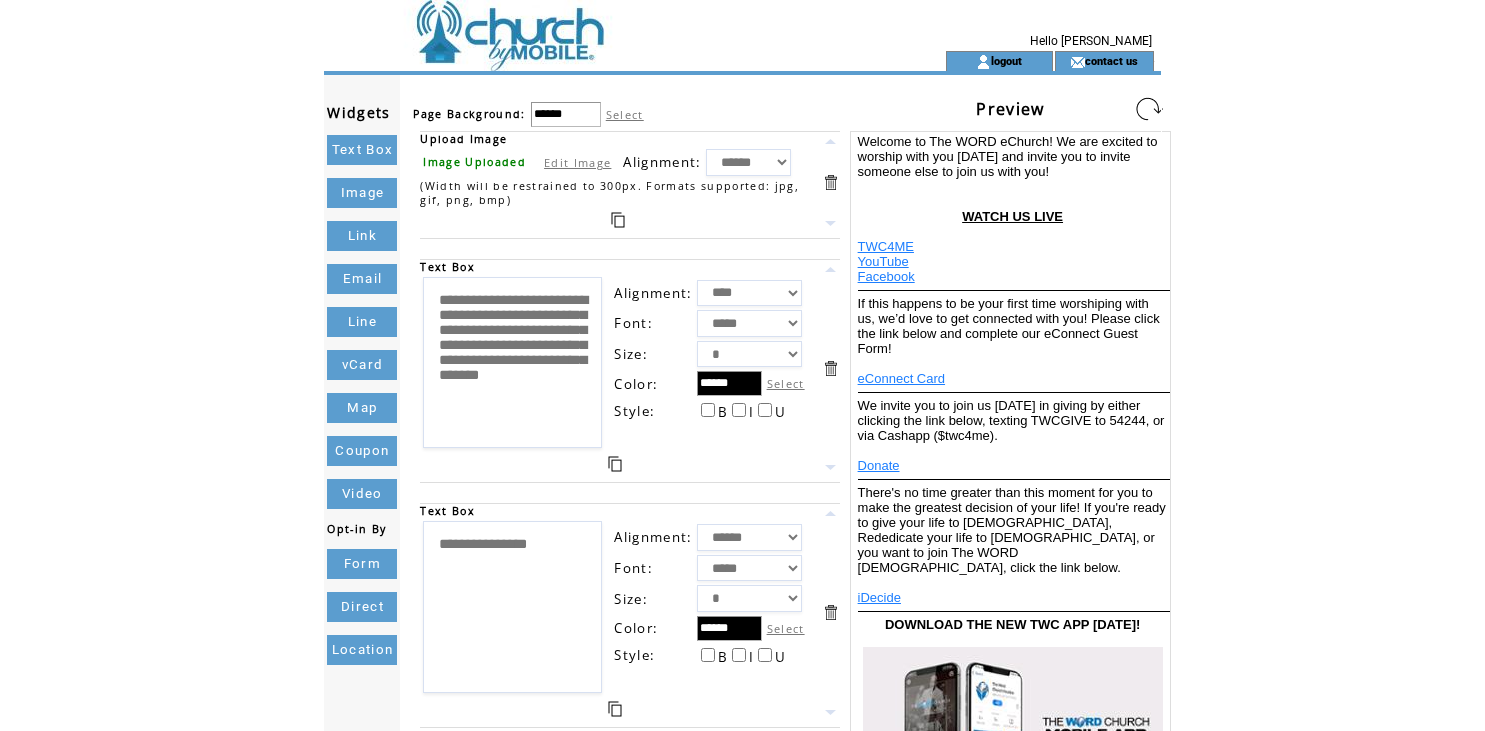 scroll, scrollTop: 0, scrollLeft: 0, axis: both 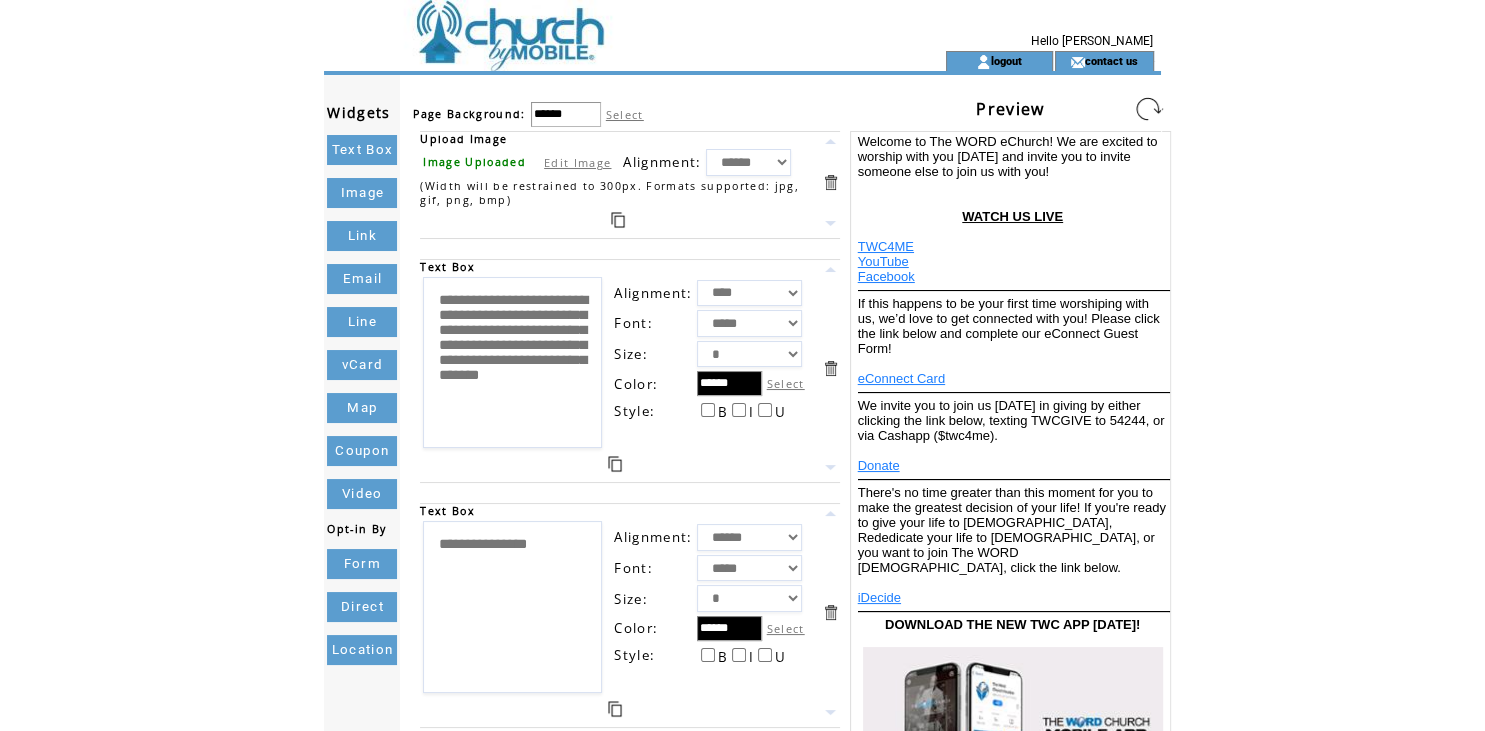 click at bounding box center (1149, 109) 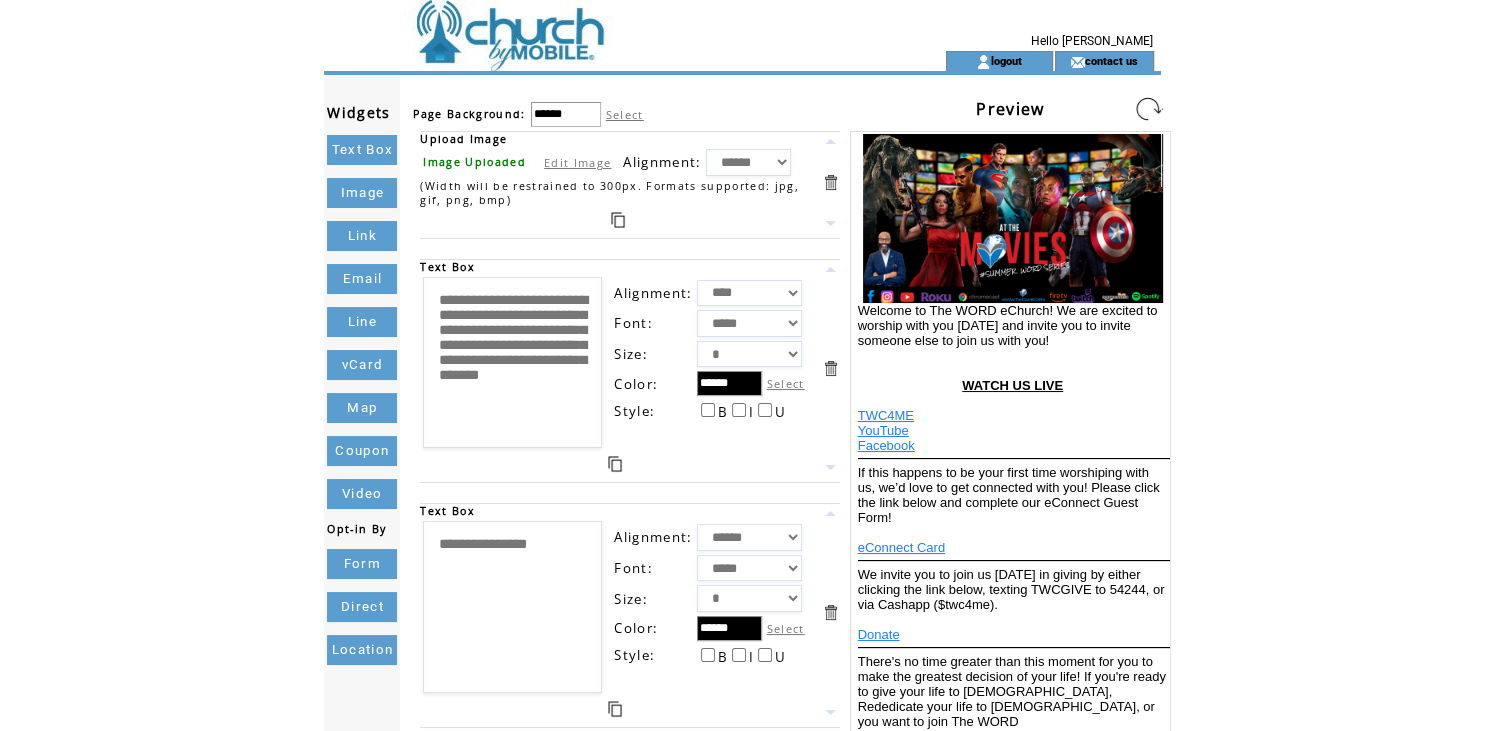 click on "**********" at bounding box center [512, 363] 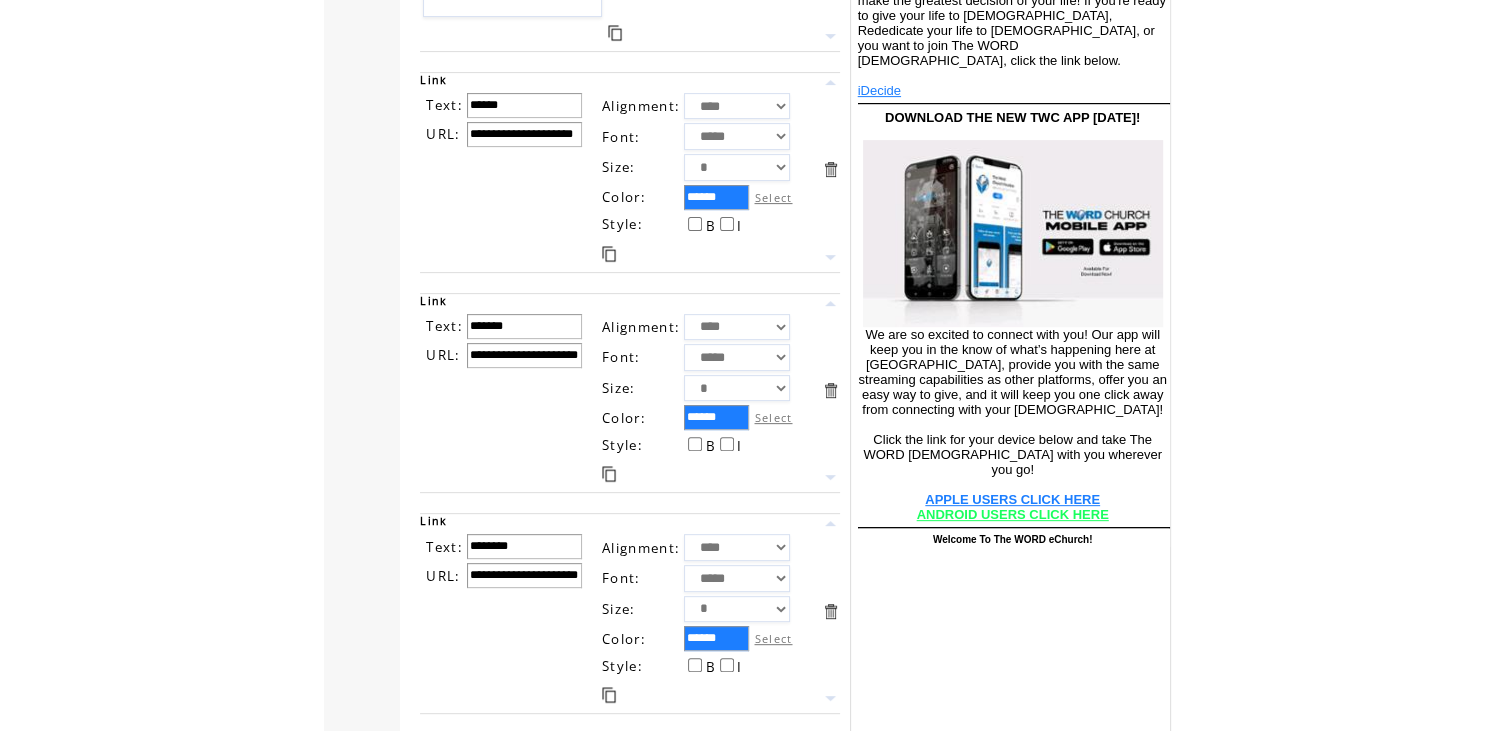 scroll, scrollTop: 704, scrollLeft: 0, axis: vertical 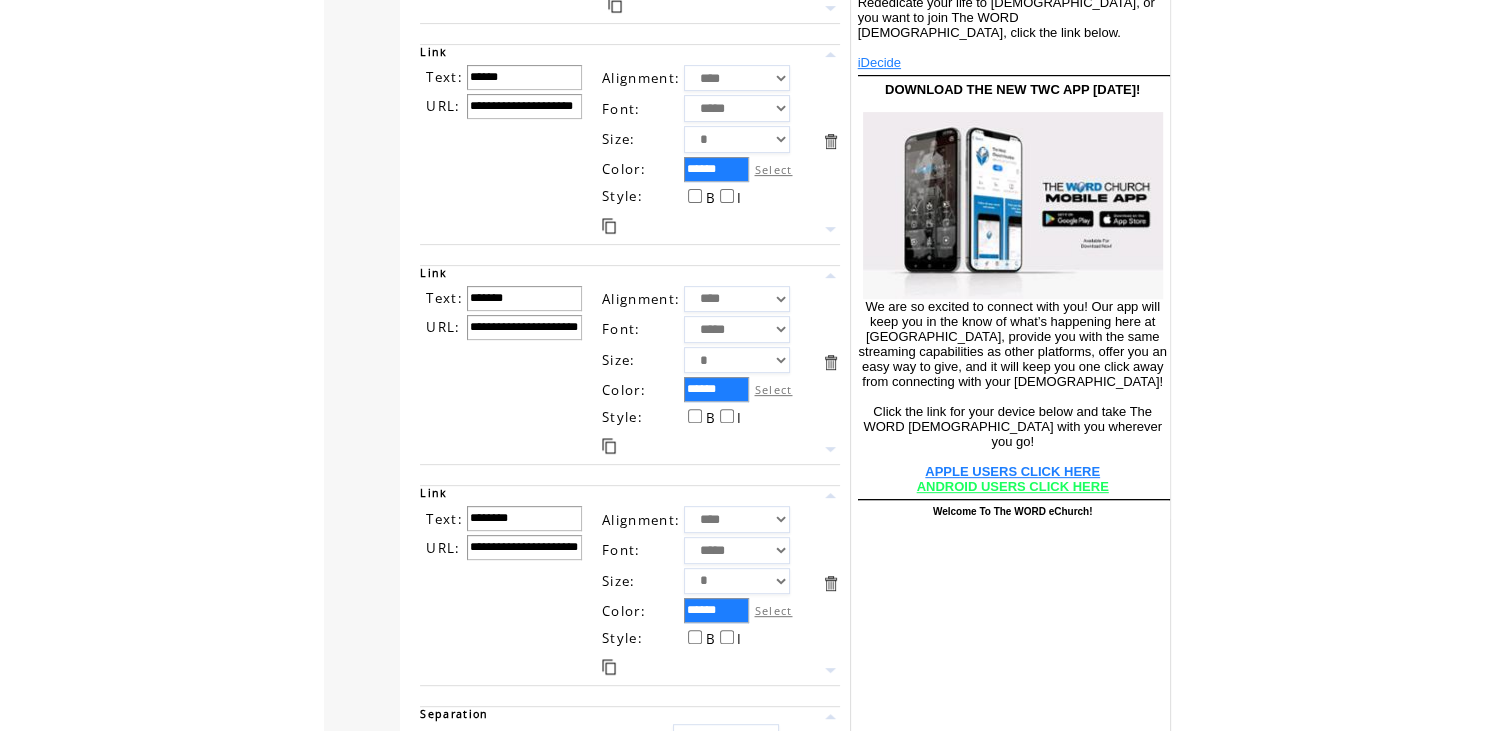 type on "**********" 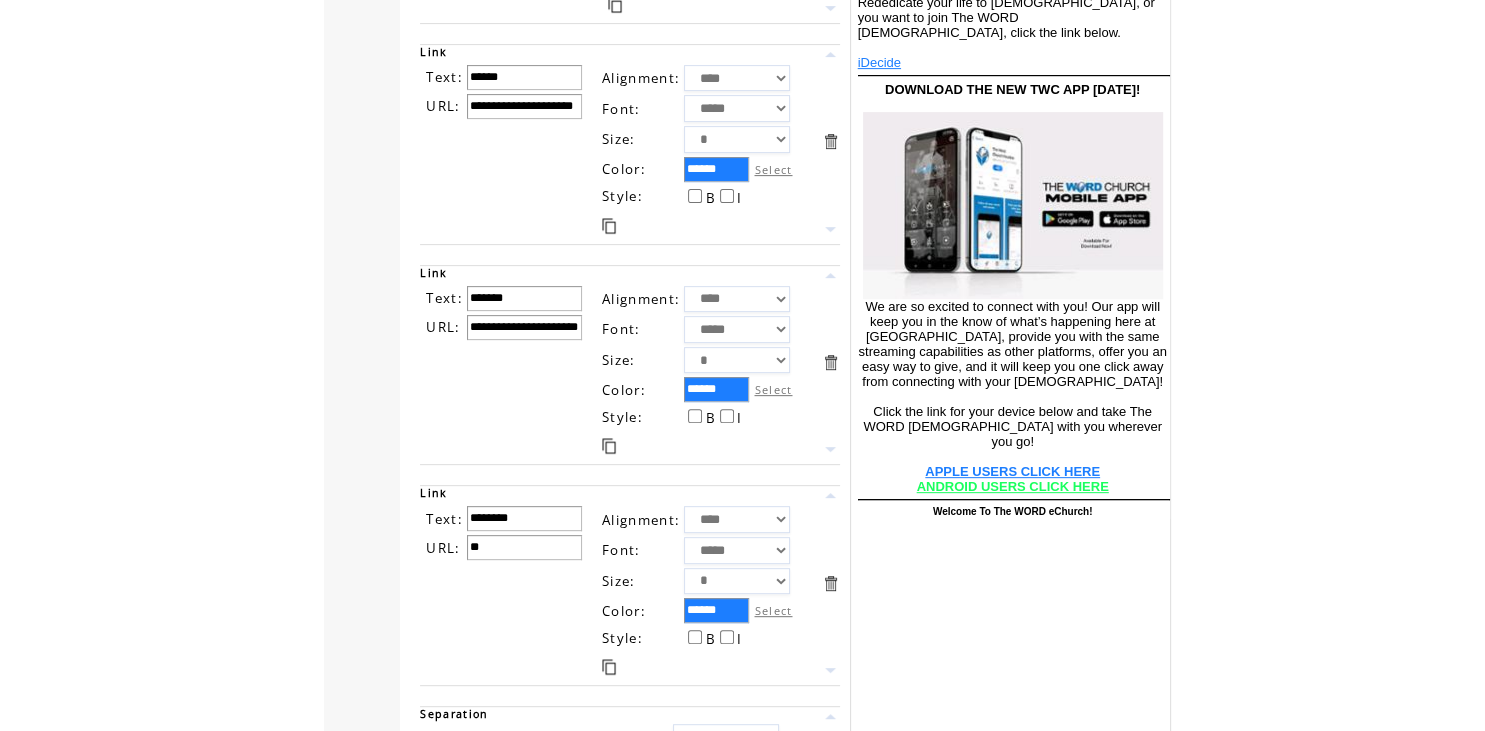 type on "*" 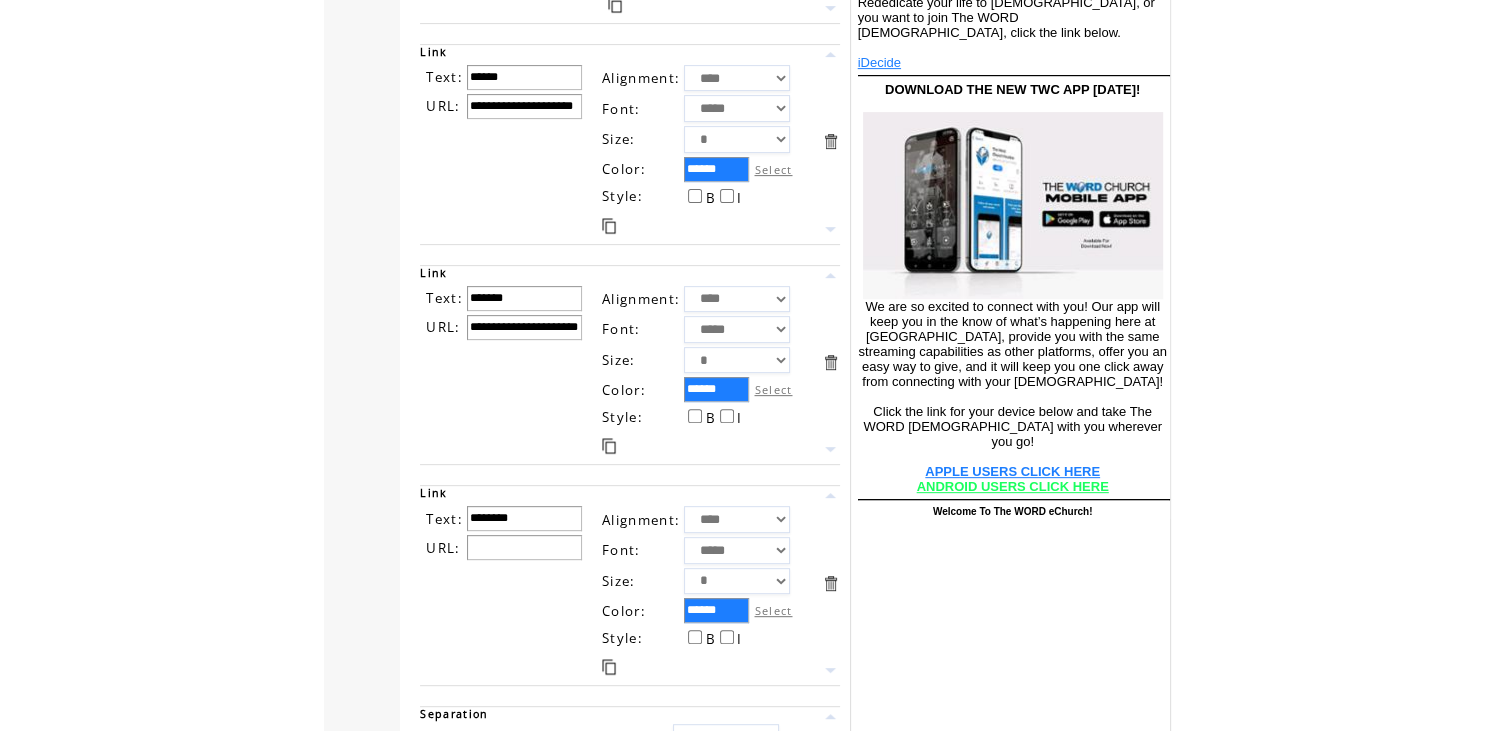 paste on "**********" 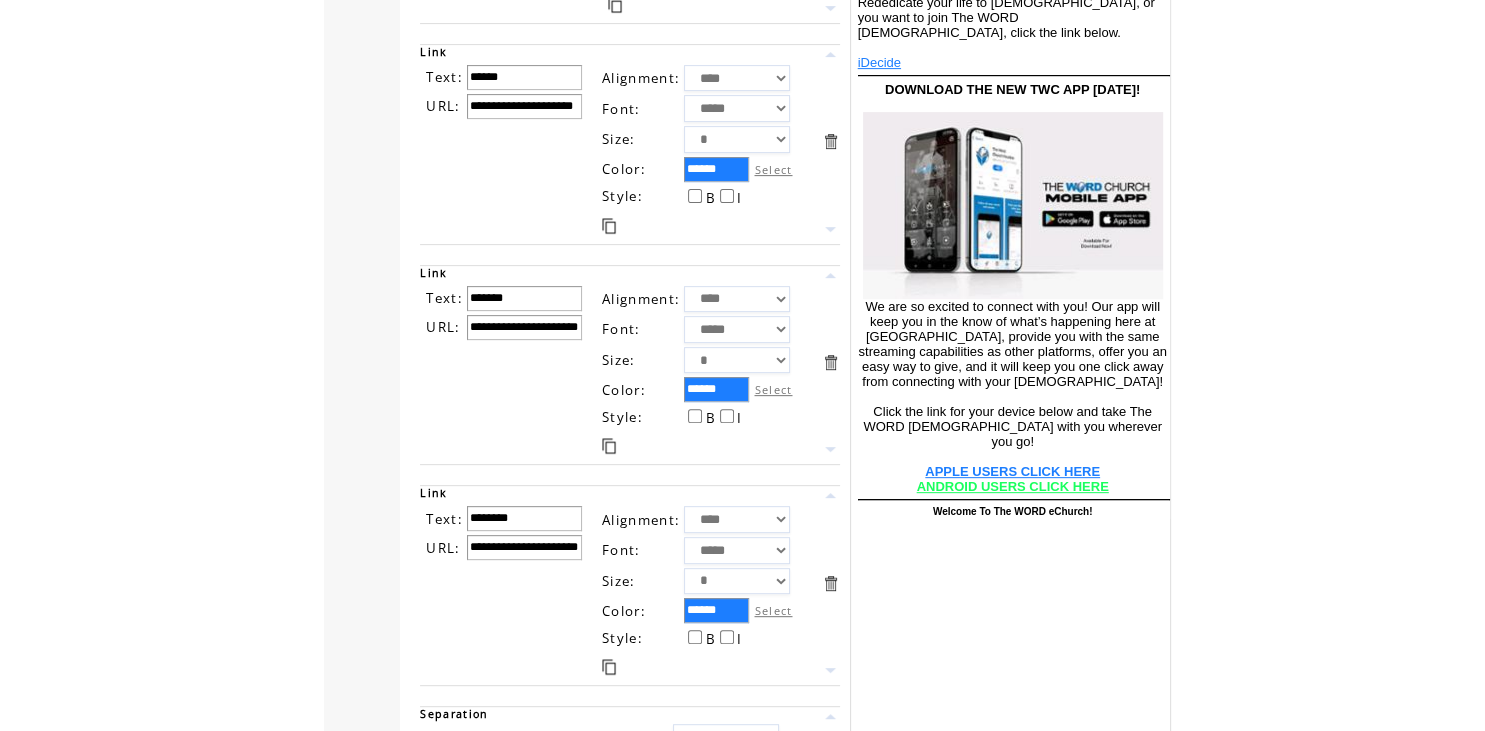 scroll, scrollTop: 0, scrollLeft: 7, axis: horizontal 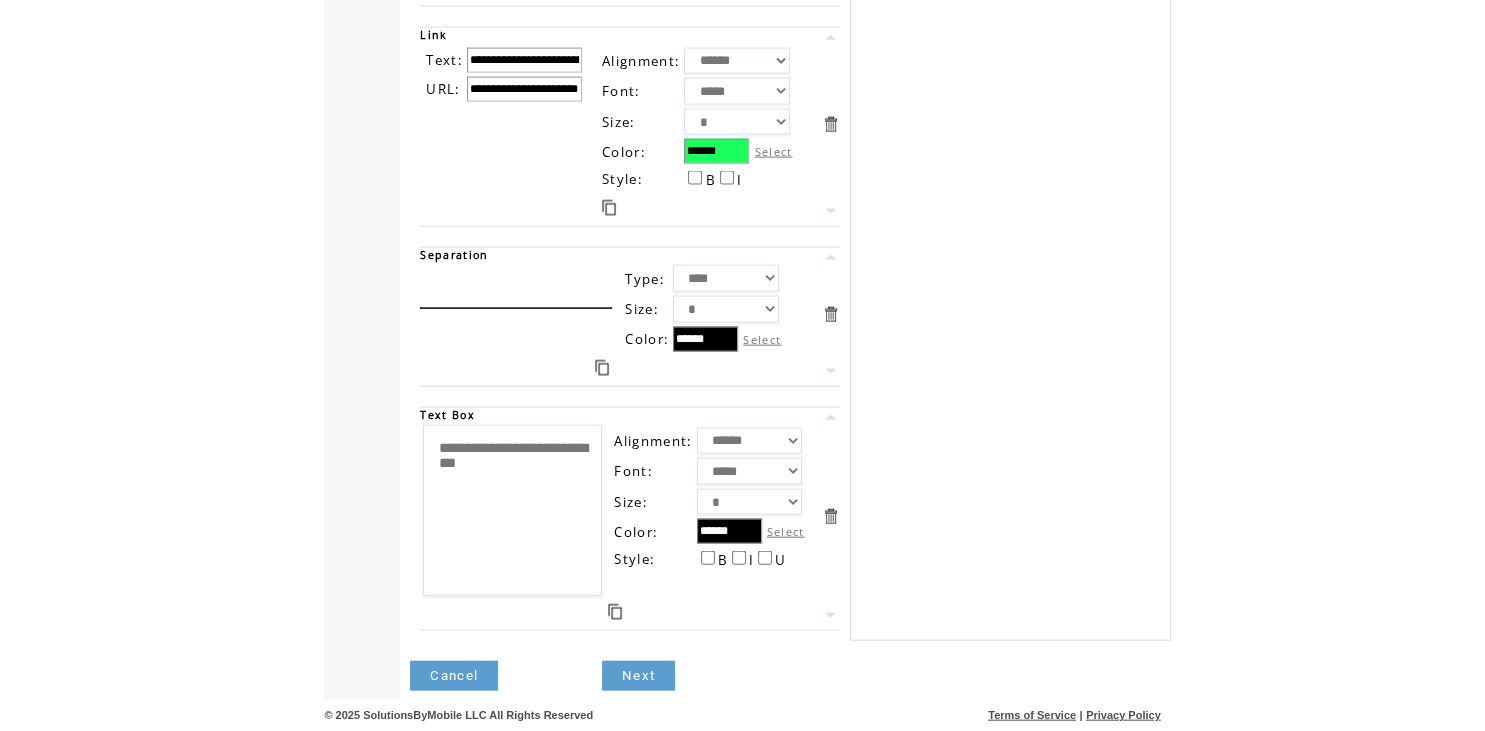 type on "**********" 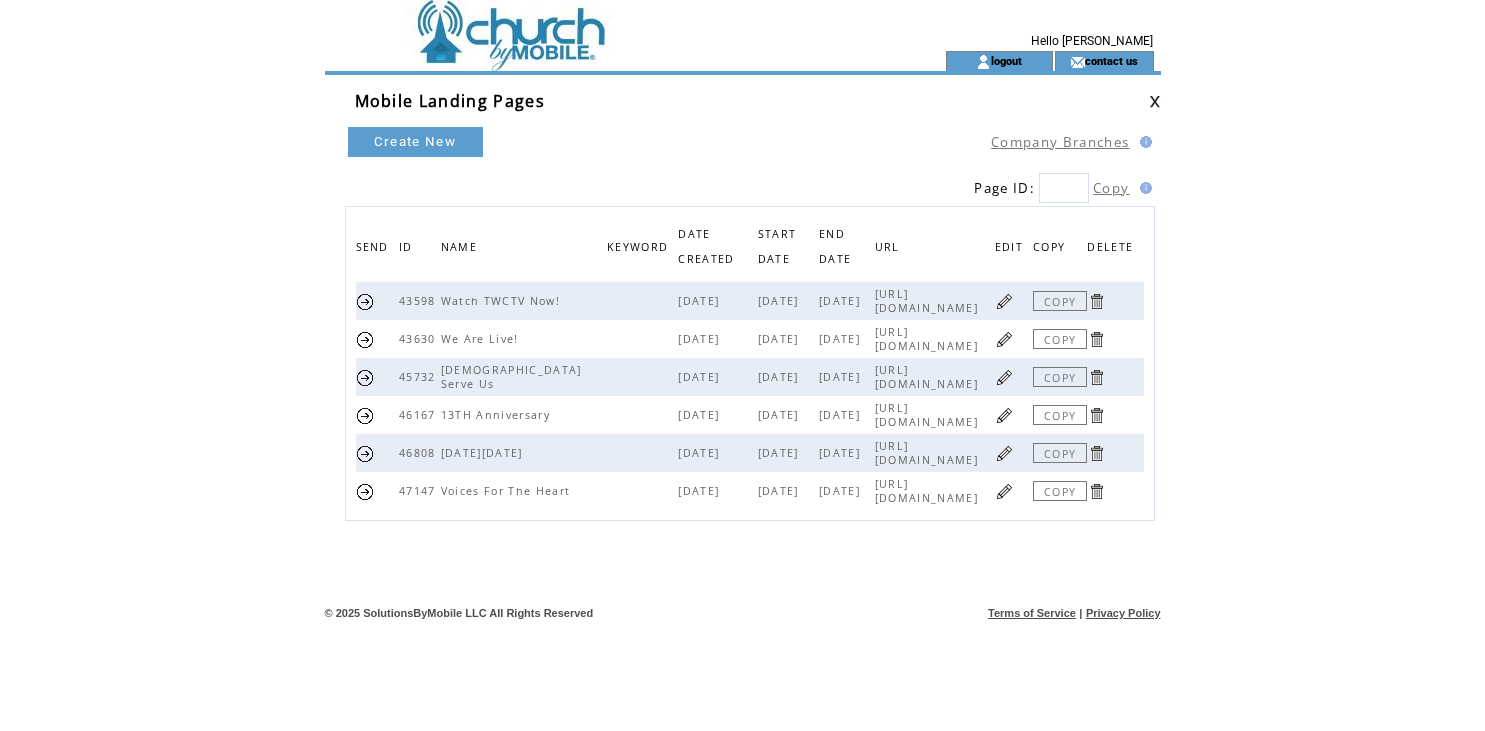 scroll, scrollTop: 0, scrollLeft: 0, axis: both 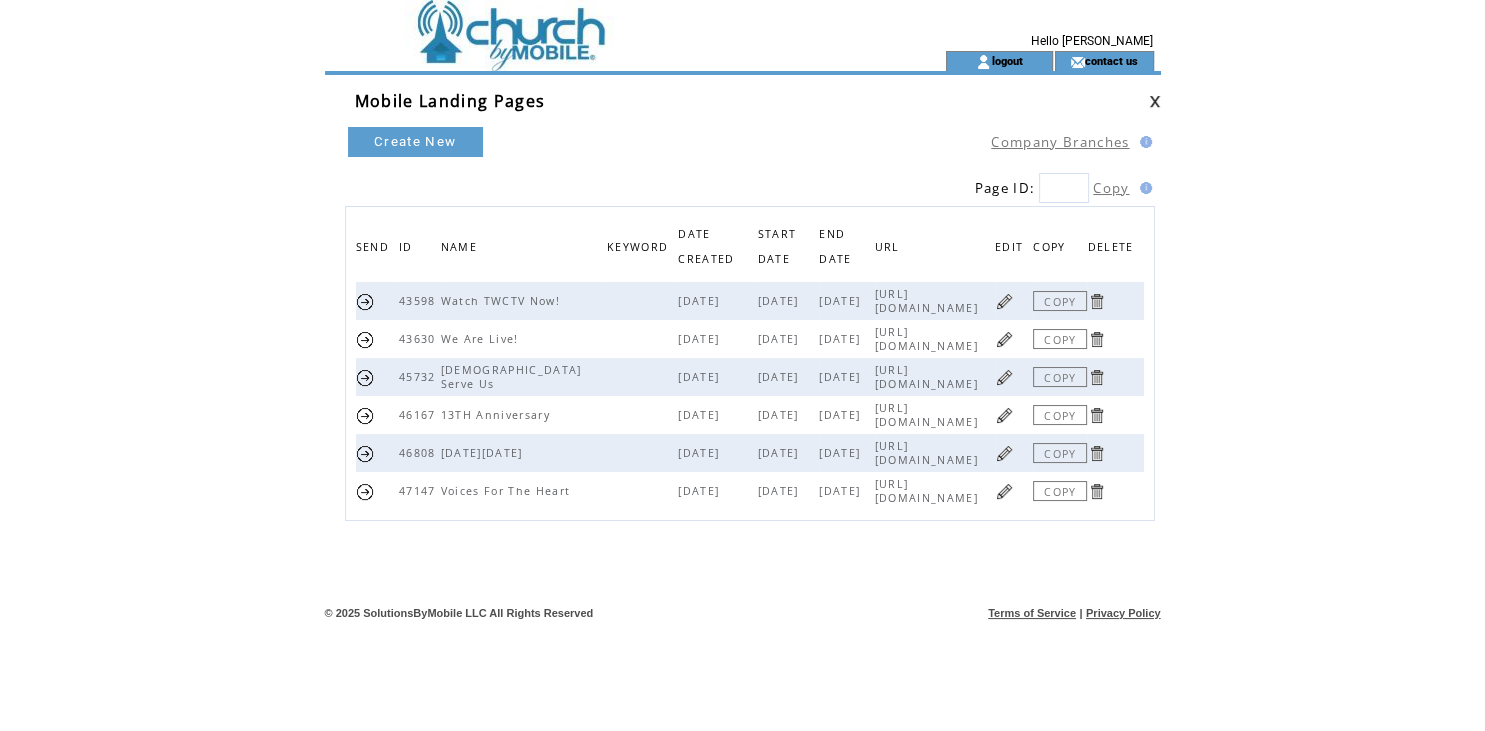click at bounding box center (365, 339) 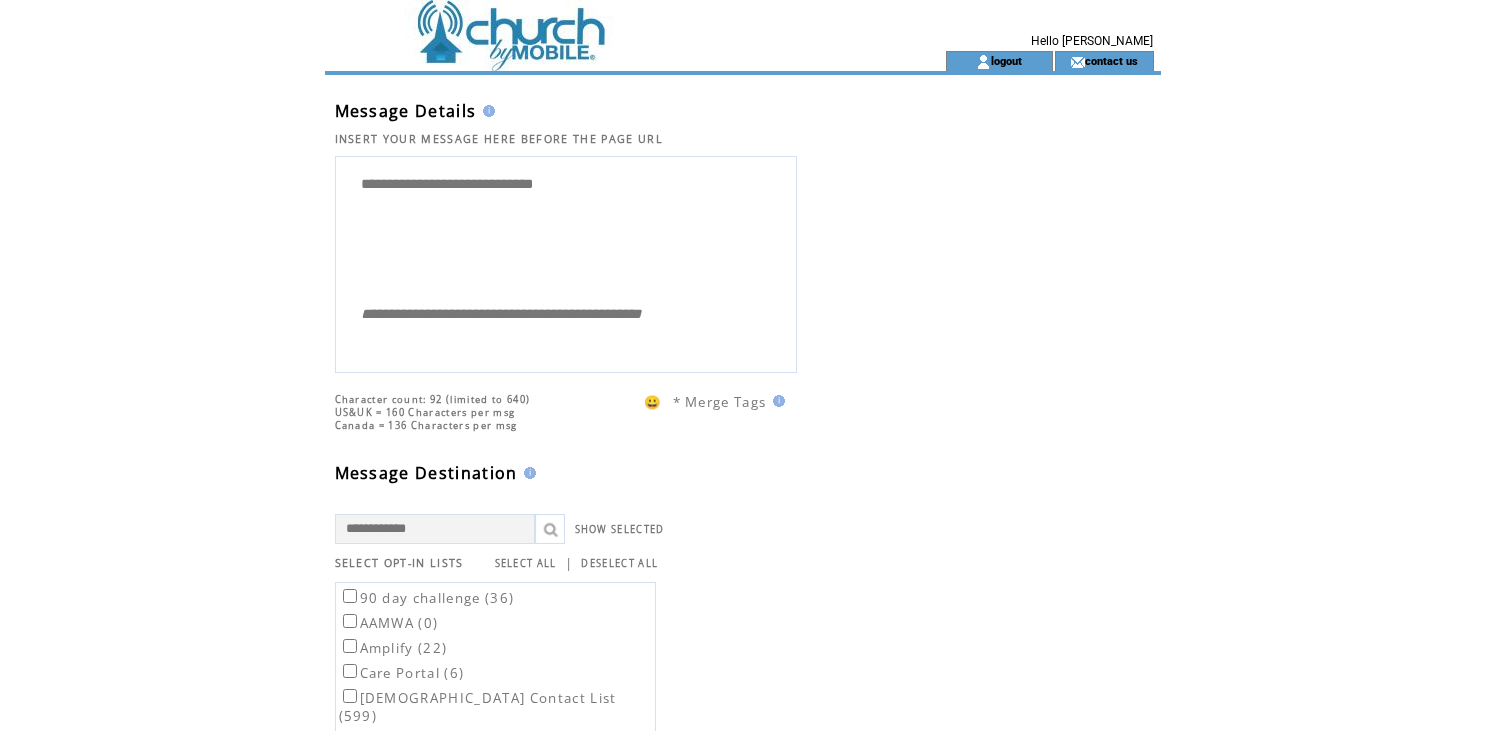 scroll, scrollTop: 0, scrollLeft: 0, axis: both 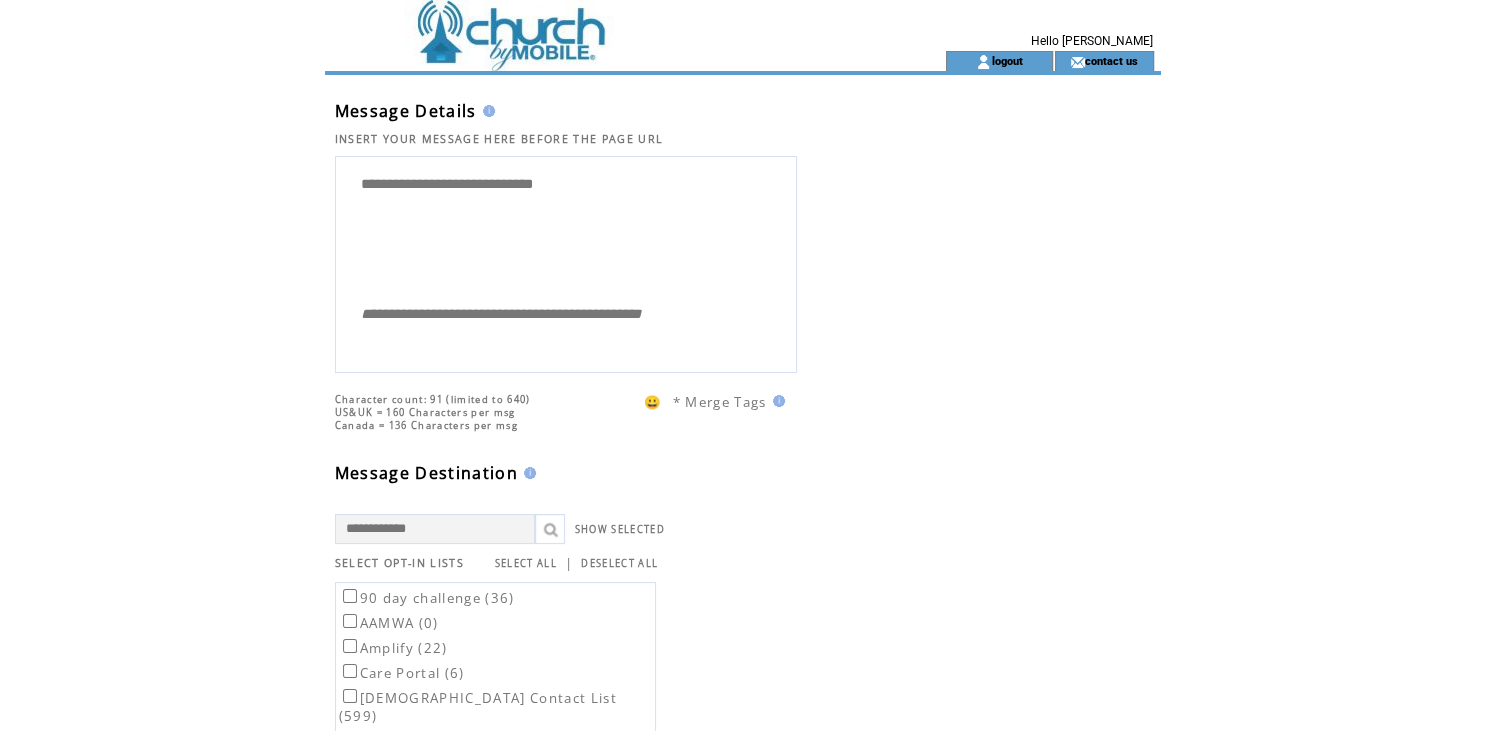 drag, startPoint x: 631, startPoint y: 185, endPoint x: 148, endPoint y: 186, distance: 483.00104 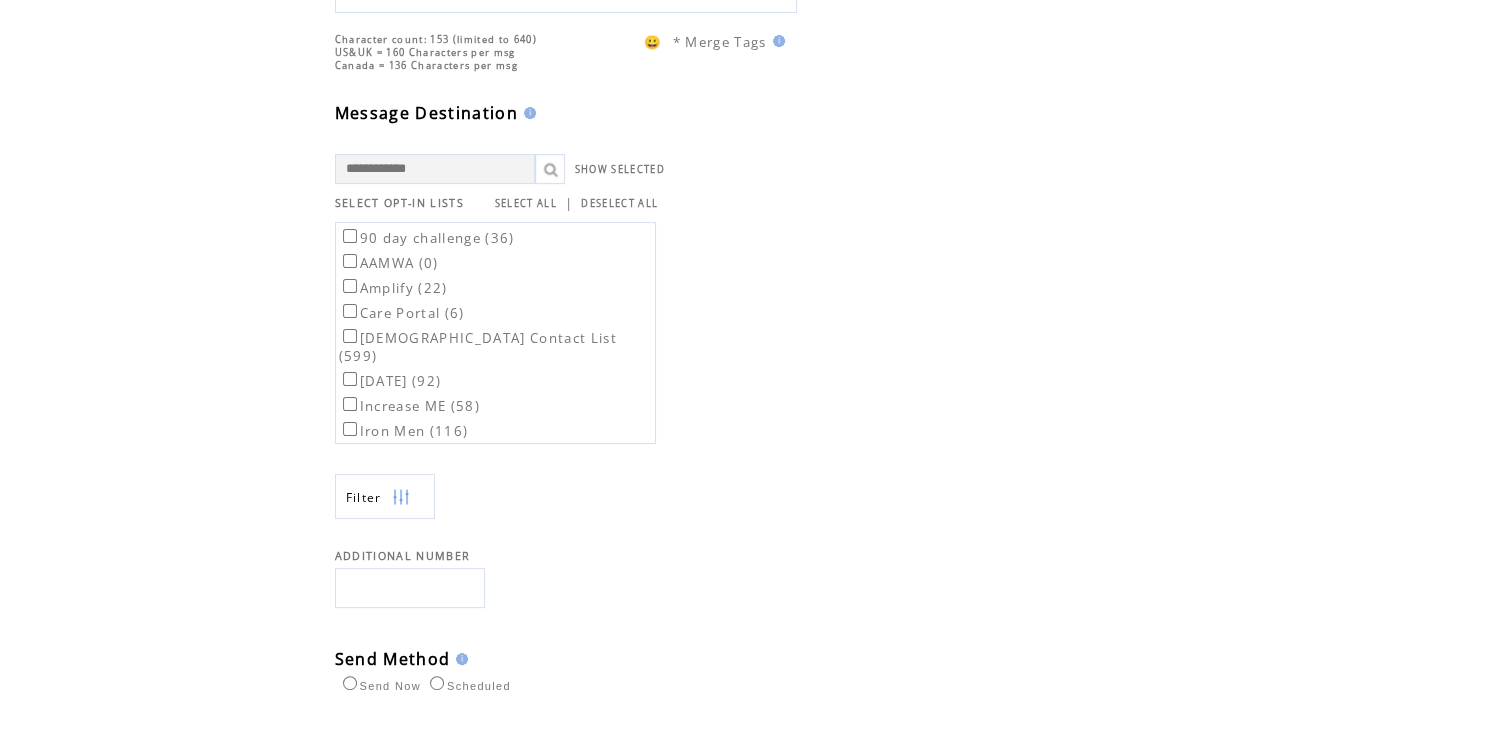 scroll, scrollTop: 0, scrollLeft: 0, axis: both 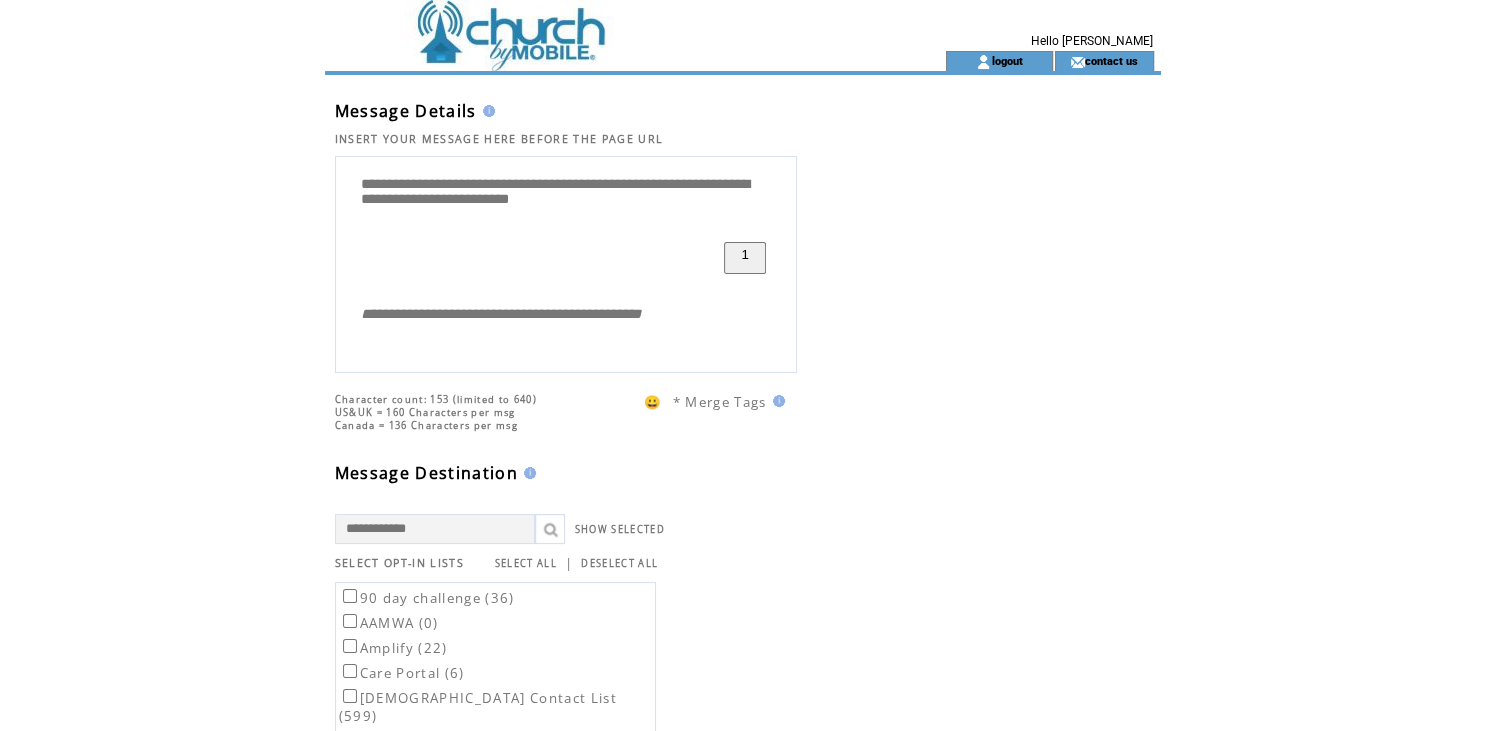 click on "**********" 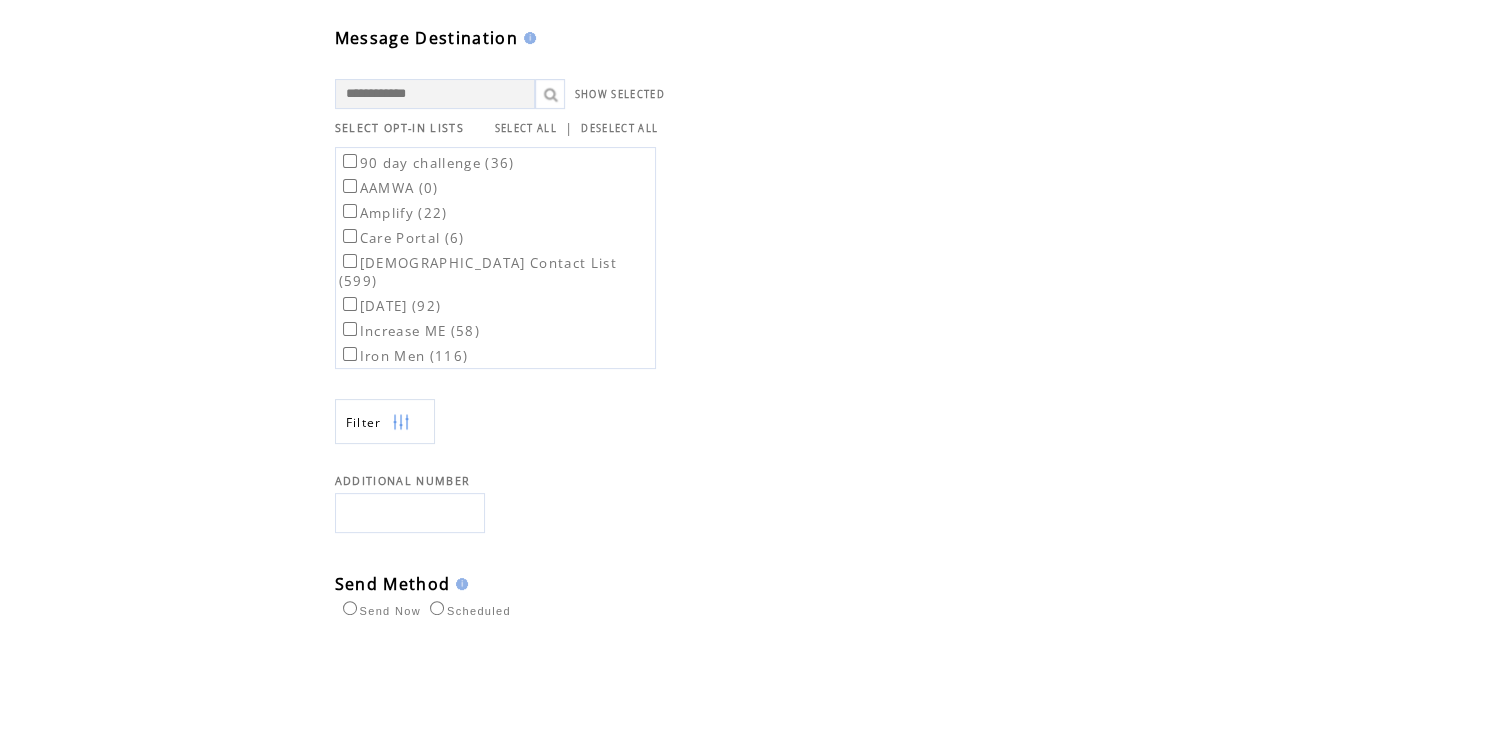scroll, scrollTop: 475, scrollLeft: 0, axis: vertical 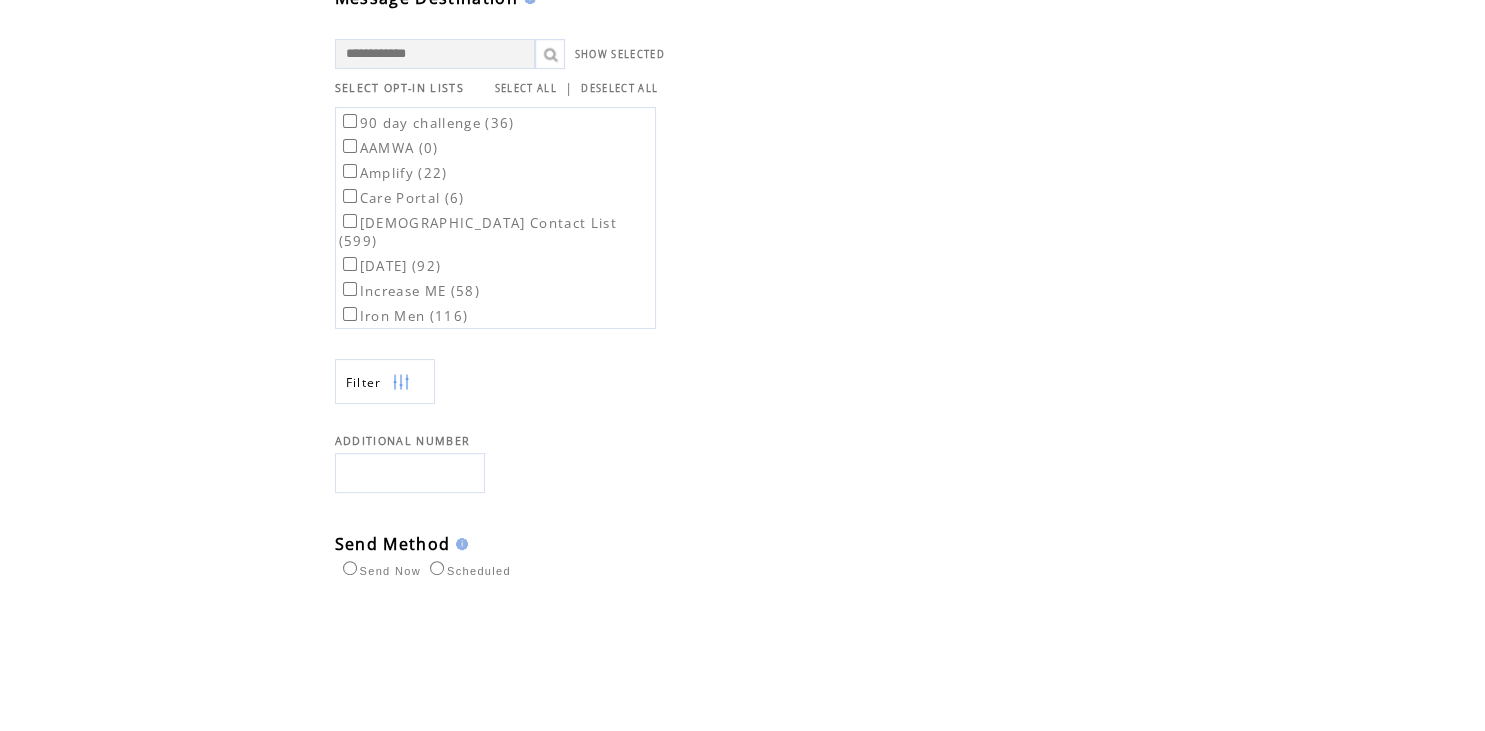 type on "**********" 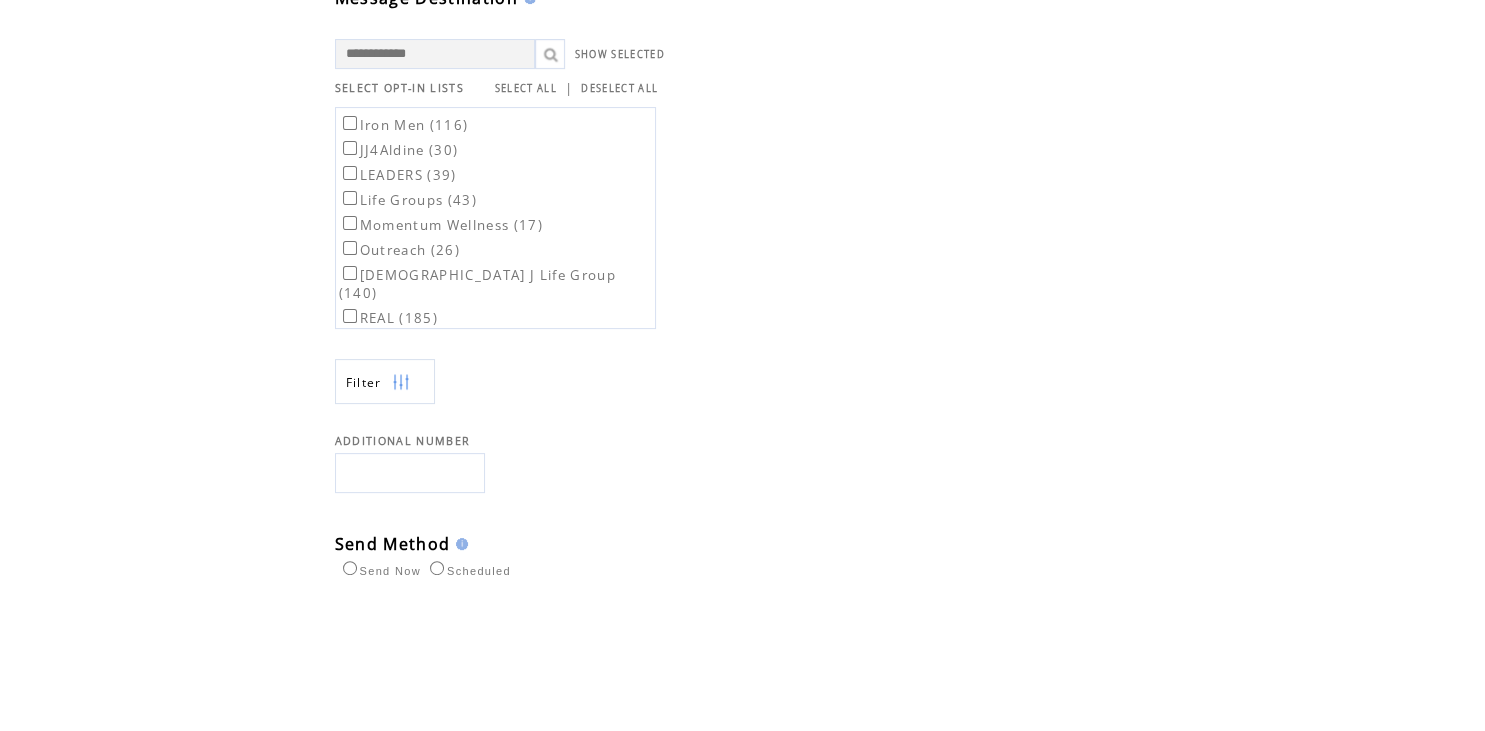 scroll, scrollTop: 194, scrollLeft: 0, axis: vertical 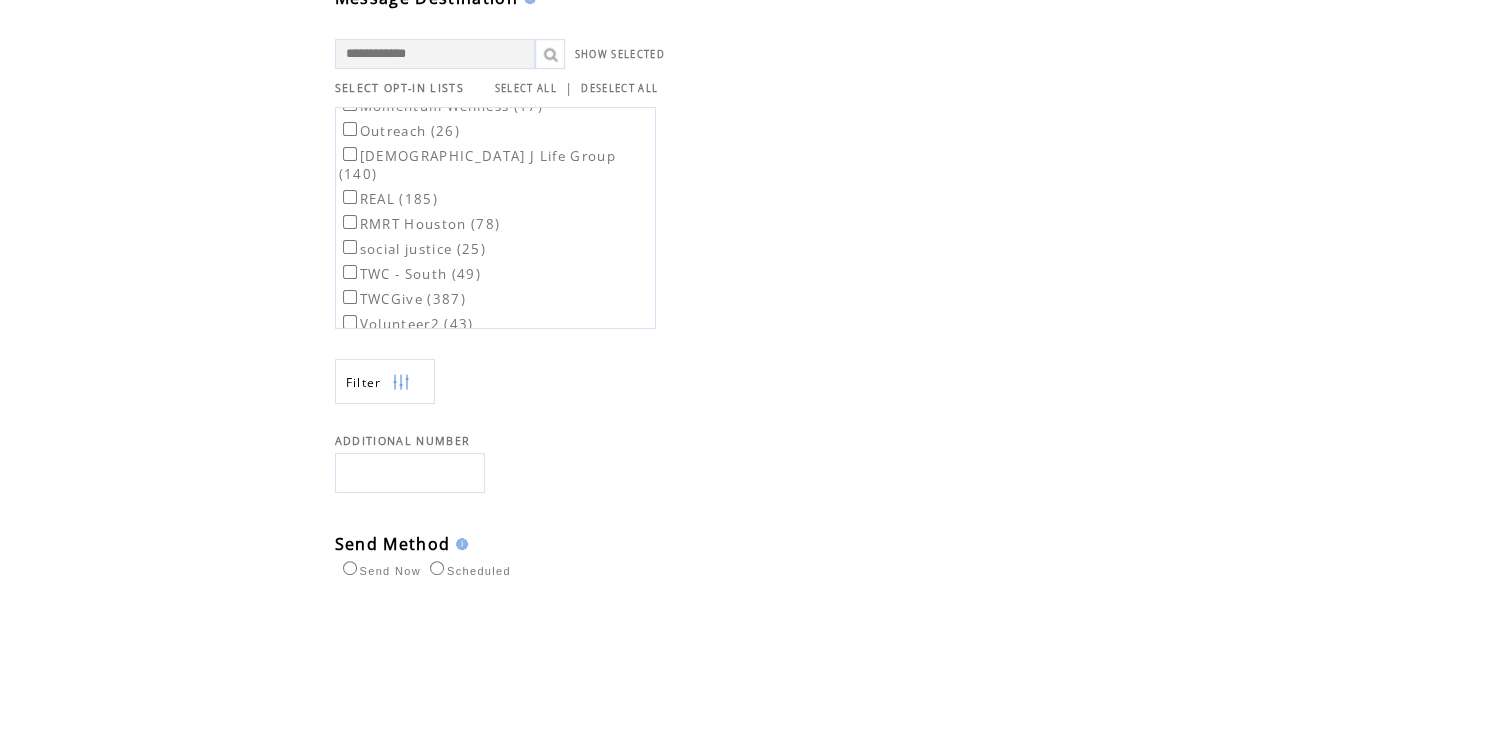 click on "WWA - DITR (9)" at bounding box center [404, 374] 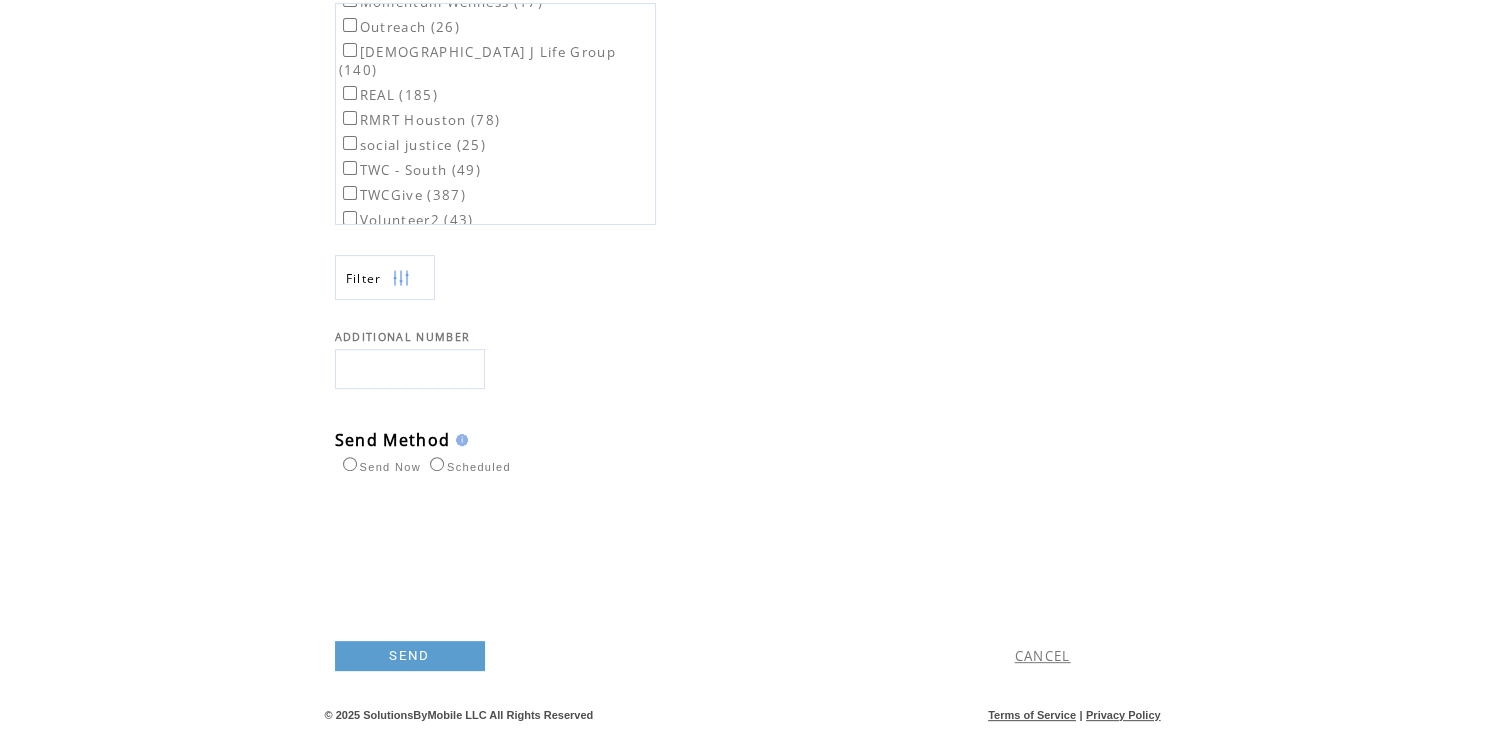 click on "SEND" at bounding box center [410, 656] 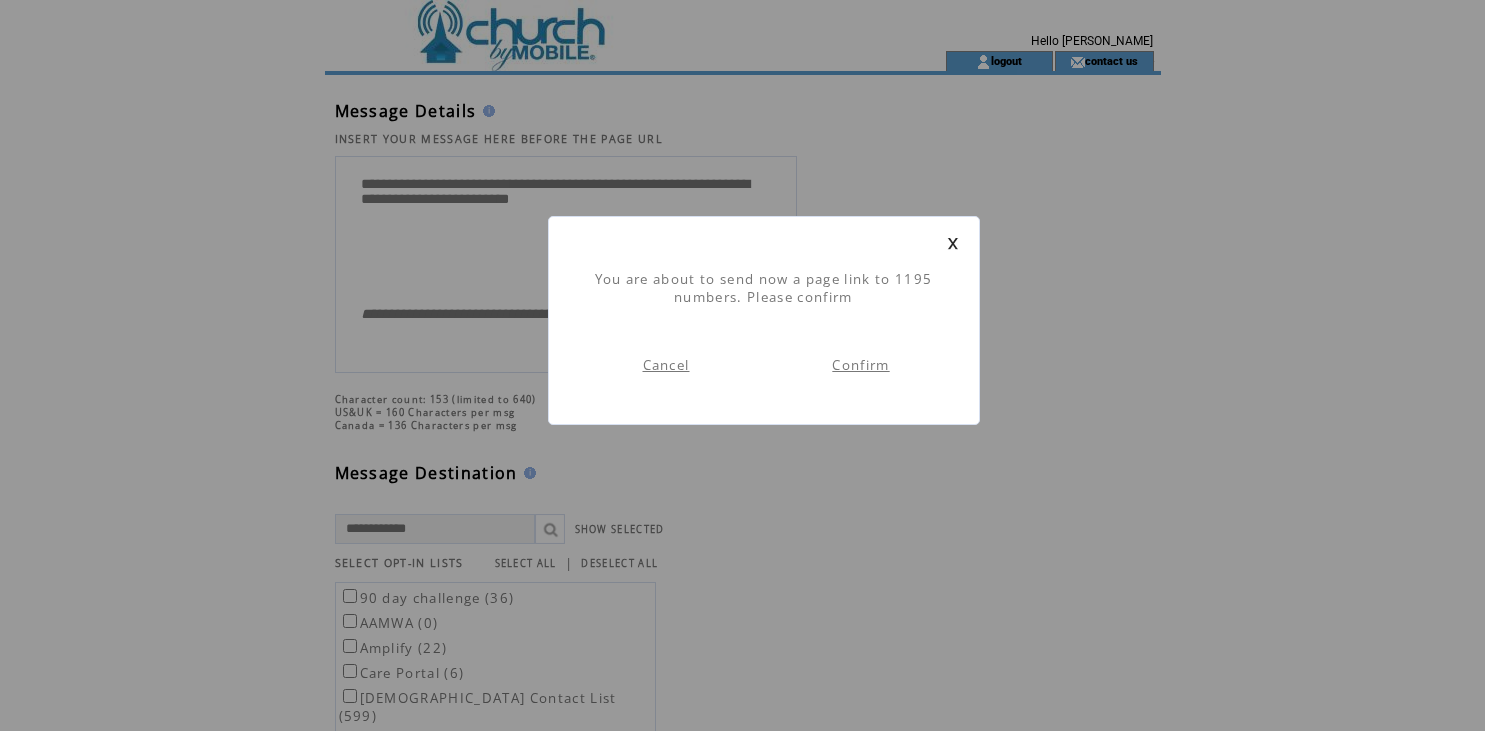 scroll, scrollTop: 1, scrollLeft: 0, axis: vertical 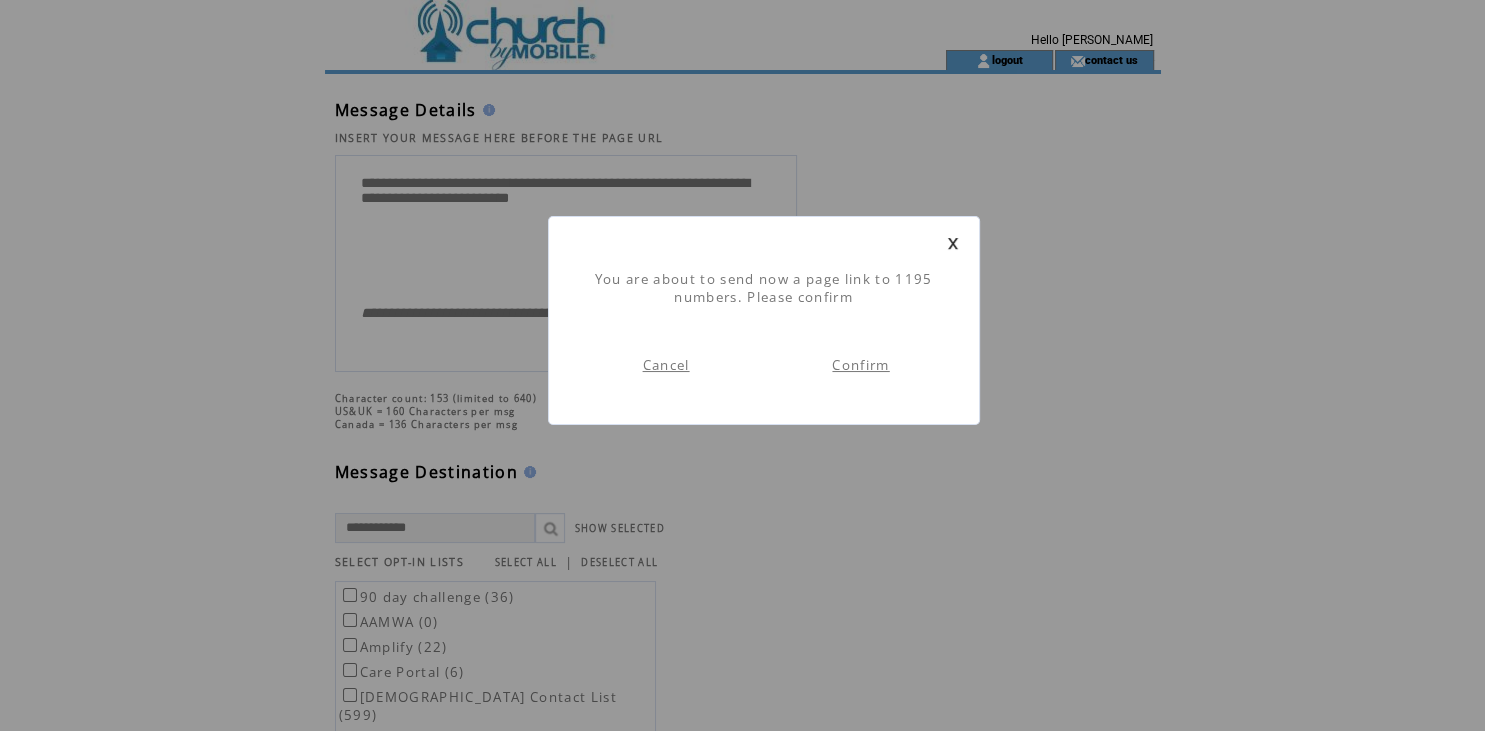 click on "Confirm" at bounding box center [860, 365] 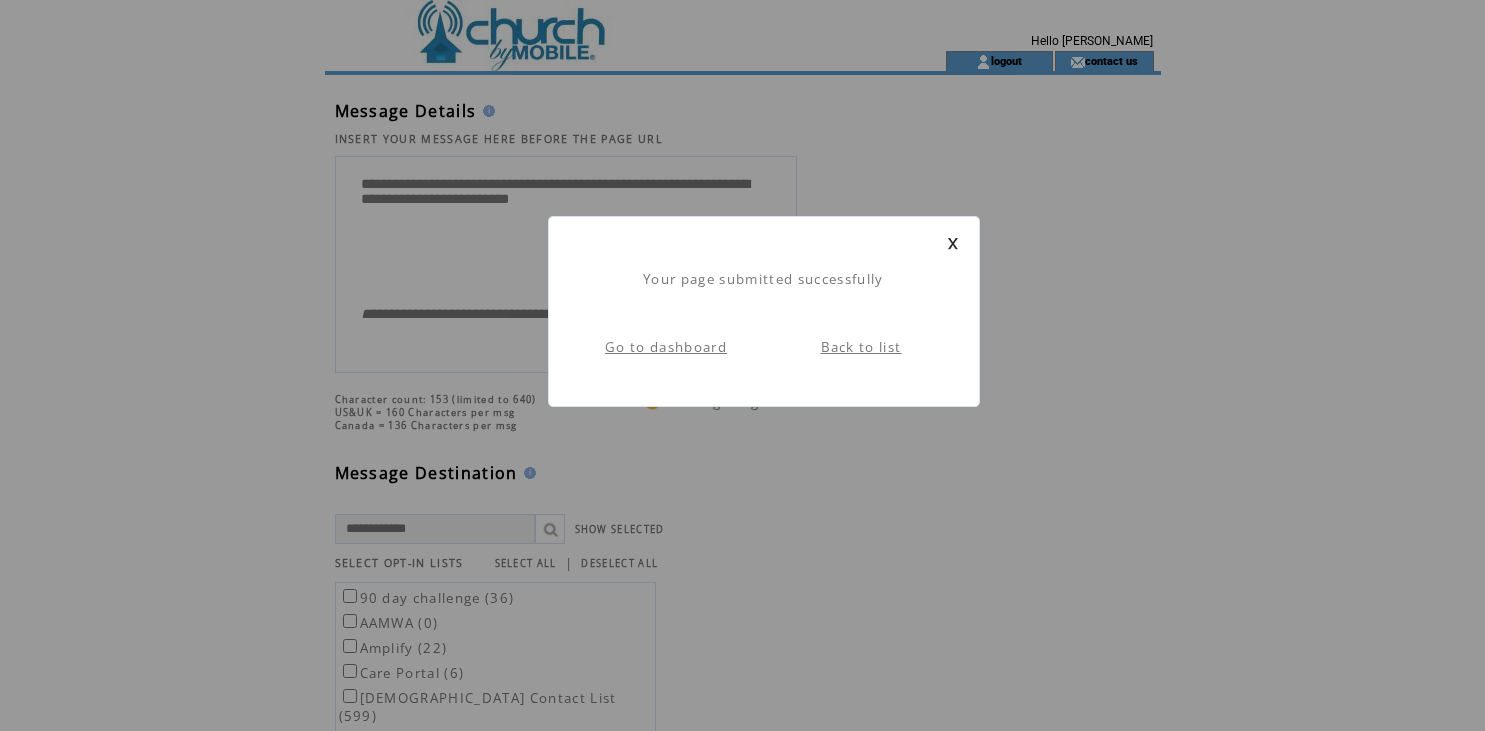 scroll, scrollTop: 1, scrollLeft: 0, axis: vertical 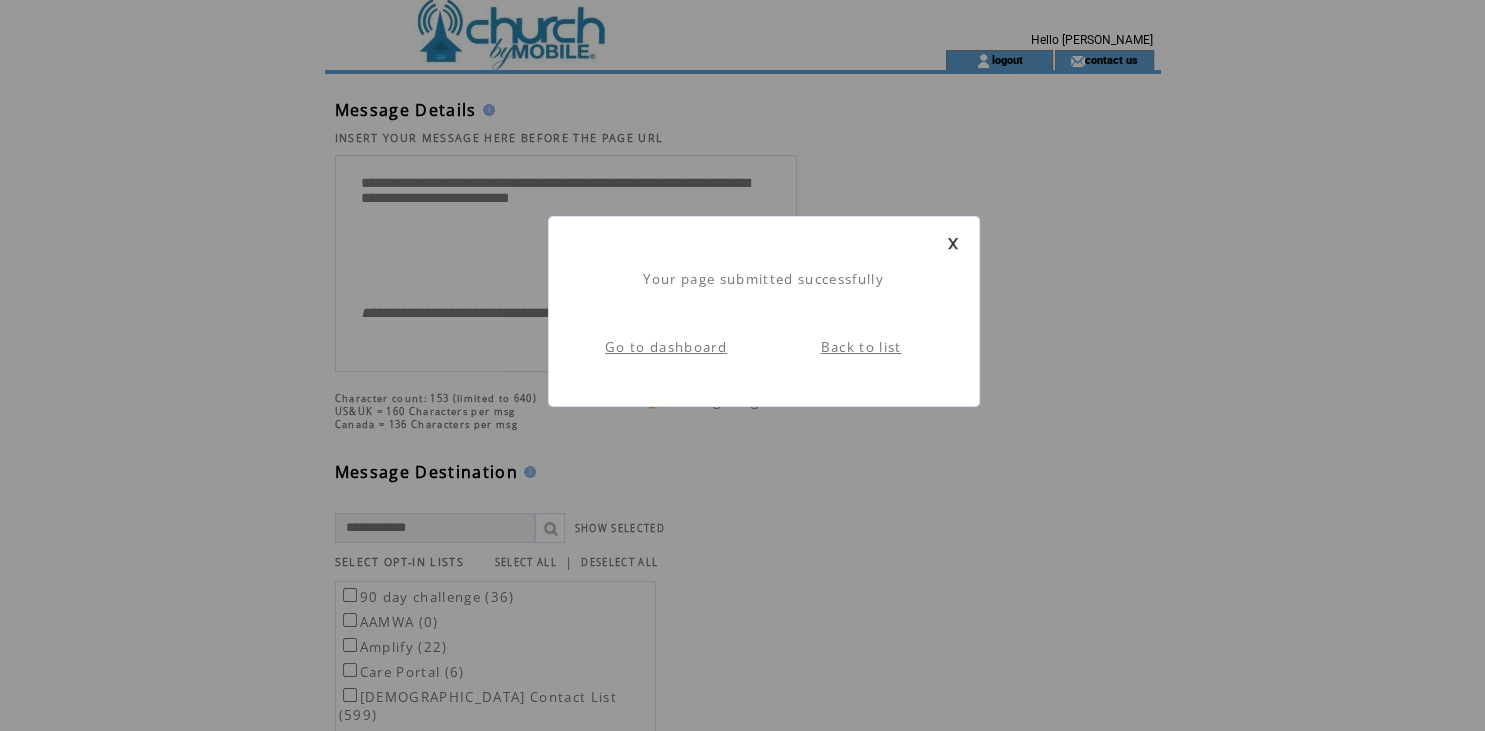 click on "Back to list" at bounding box center (861, 347) 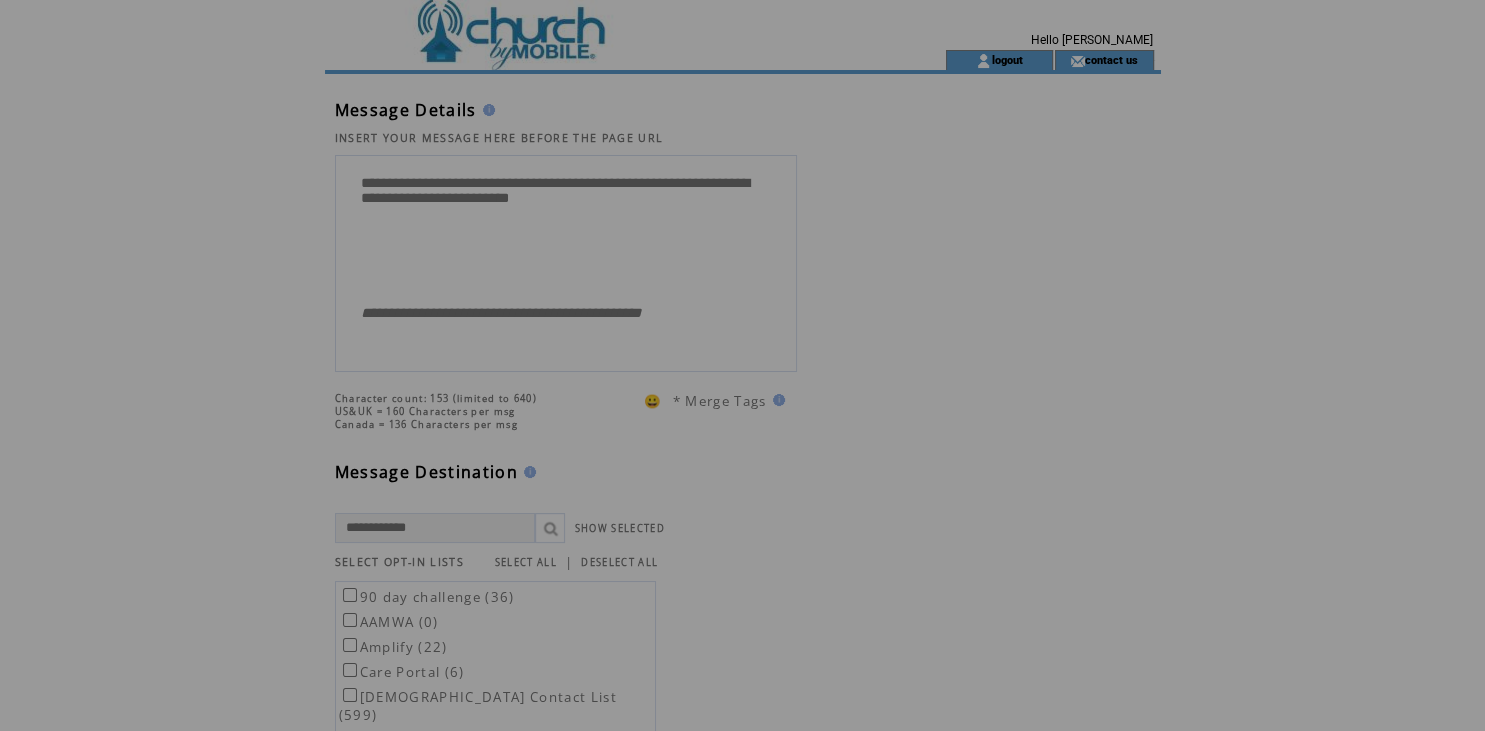 scroll, scrollTop: 0, scrollLeft: 0, axis: both 